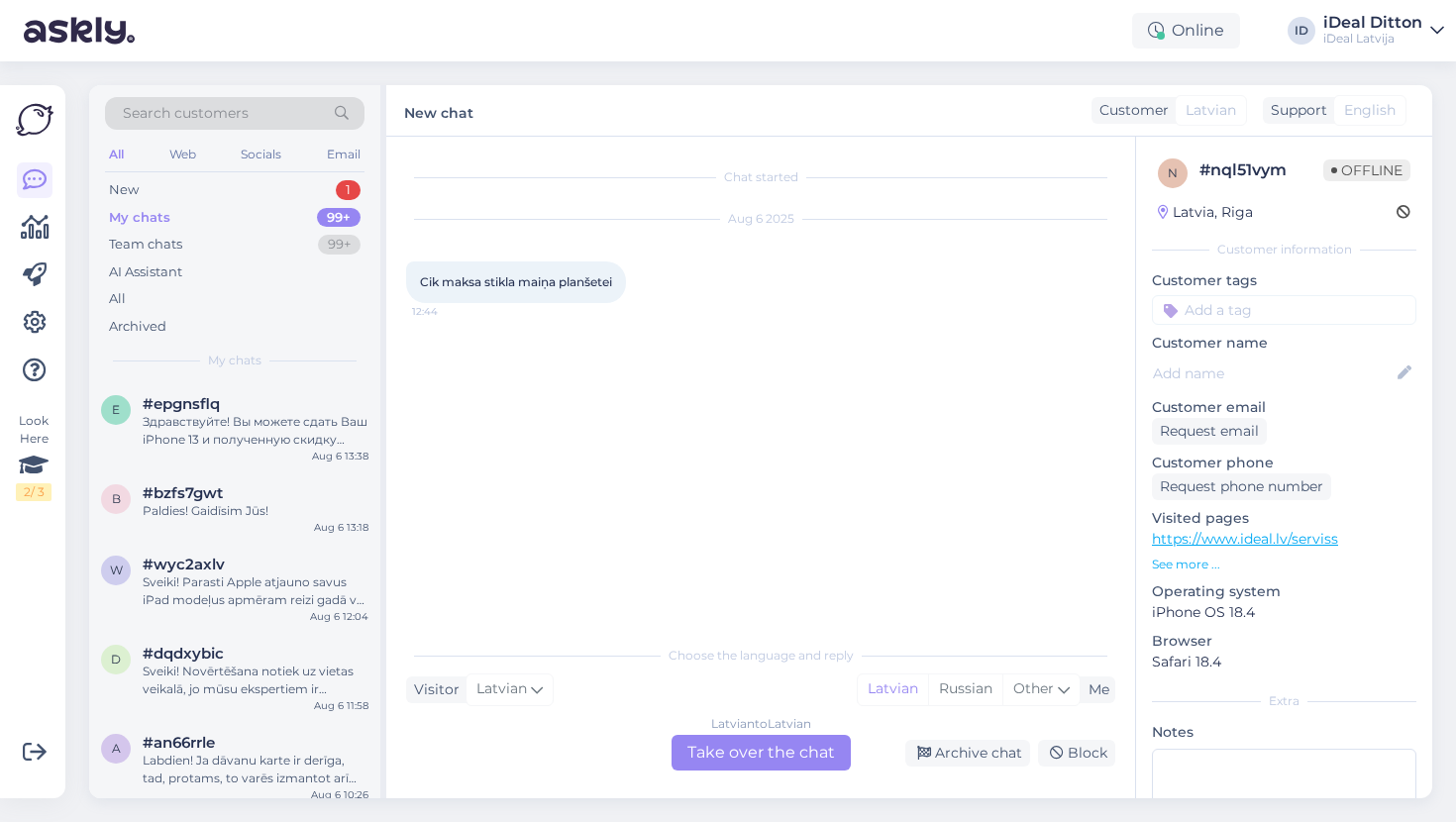 scroll, scrollTop: 0, scrollLeft: 0, axis: both 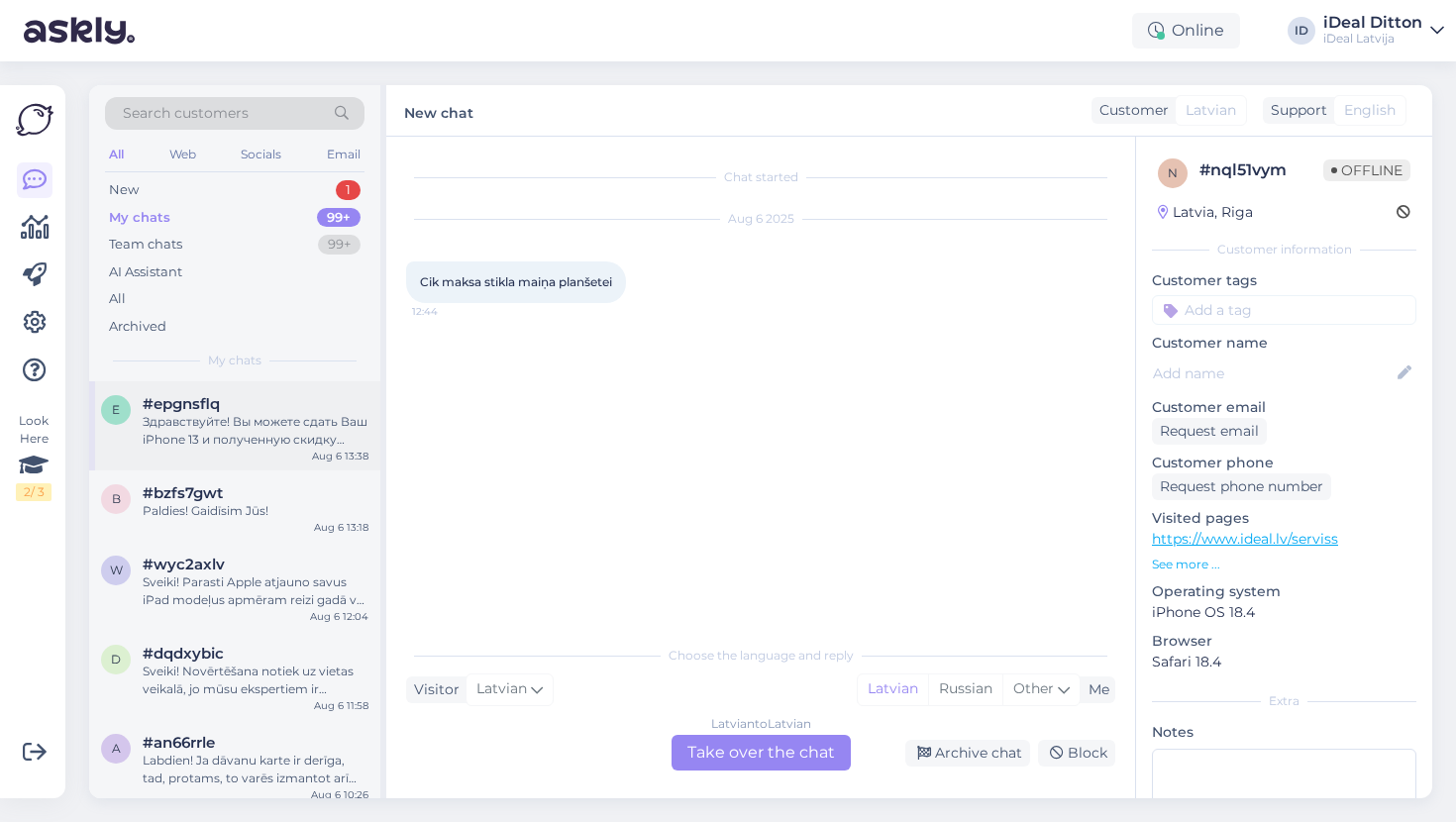 click on "Здравствуйте!
Вы можете сдать Ваш iPhone 13 и полученную скидку применить для покупки MacBook." at bounding box center [256, 431] 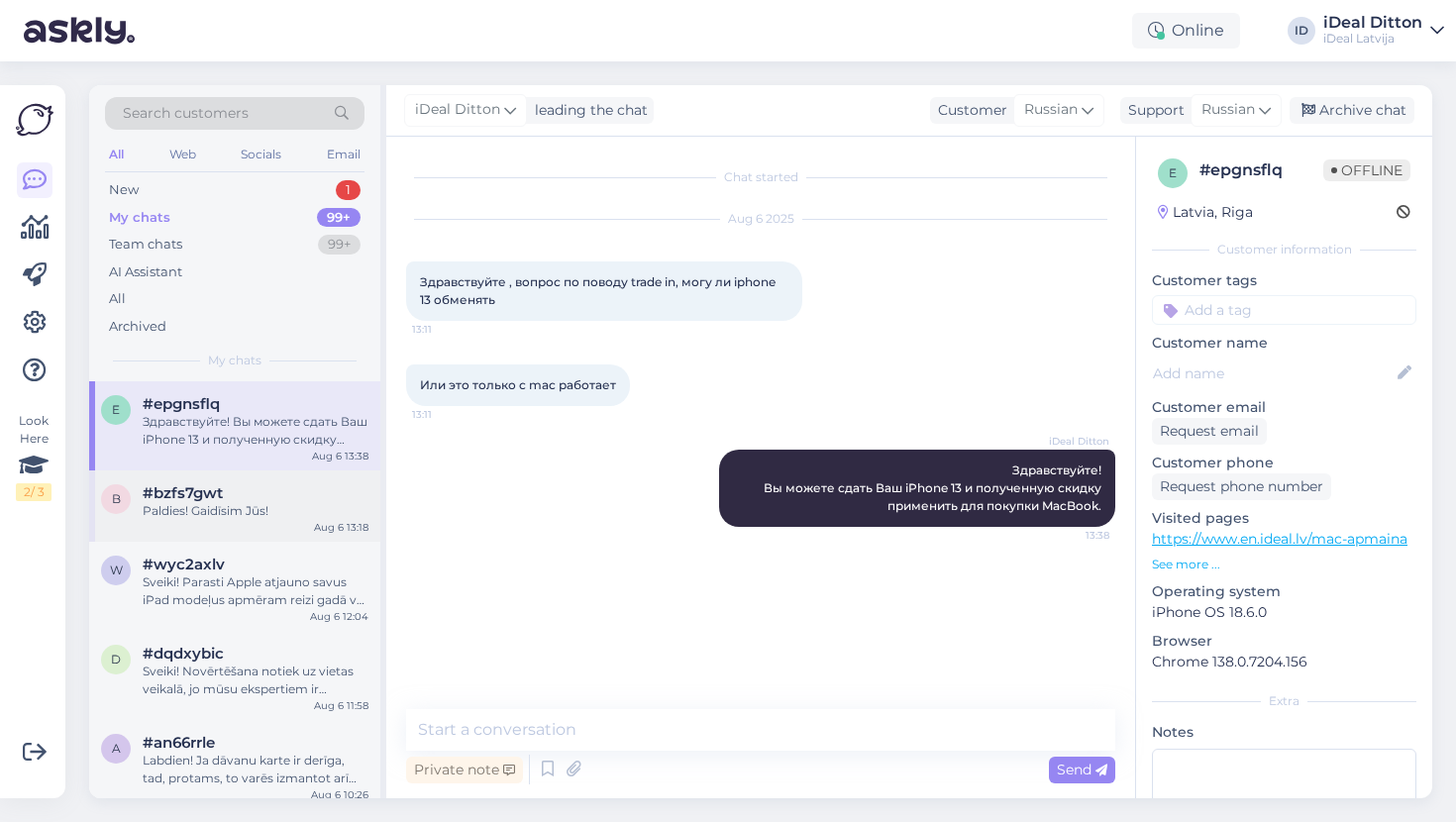 click on "#bzfs7gwt" at bounding box center [182, 493] 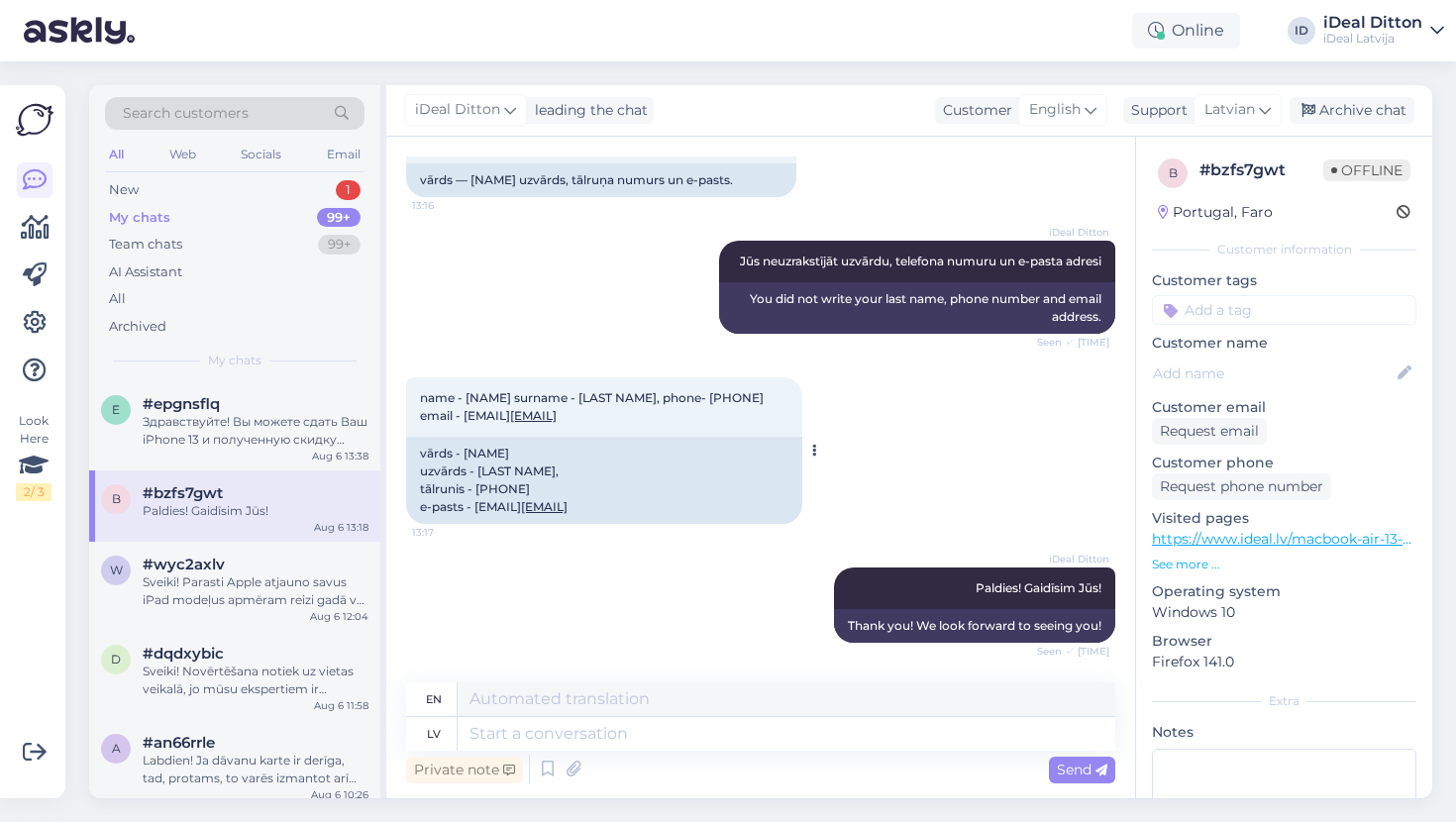 scroll, scrollTop: 4770, scrollLeft: 0, axis: vertical 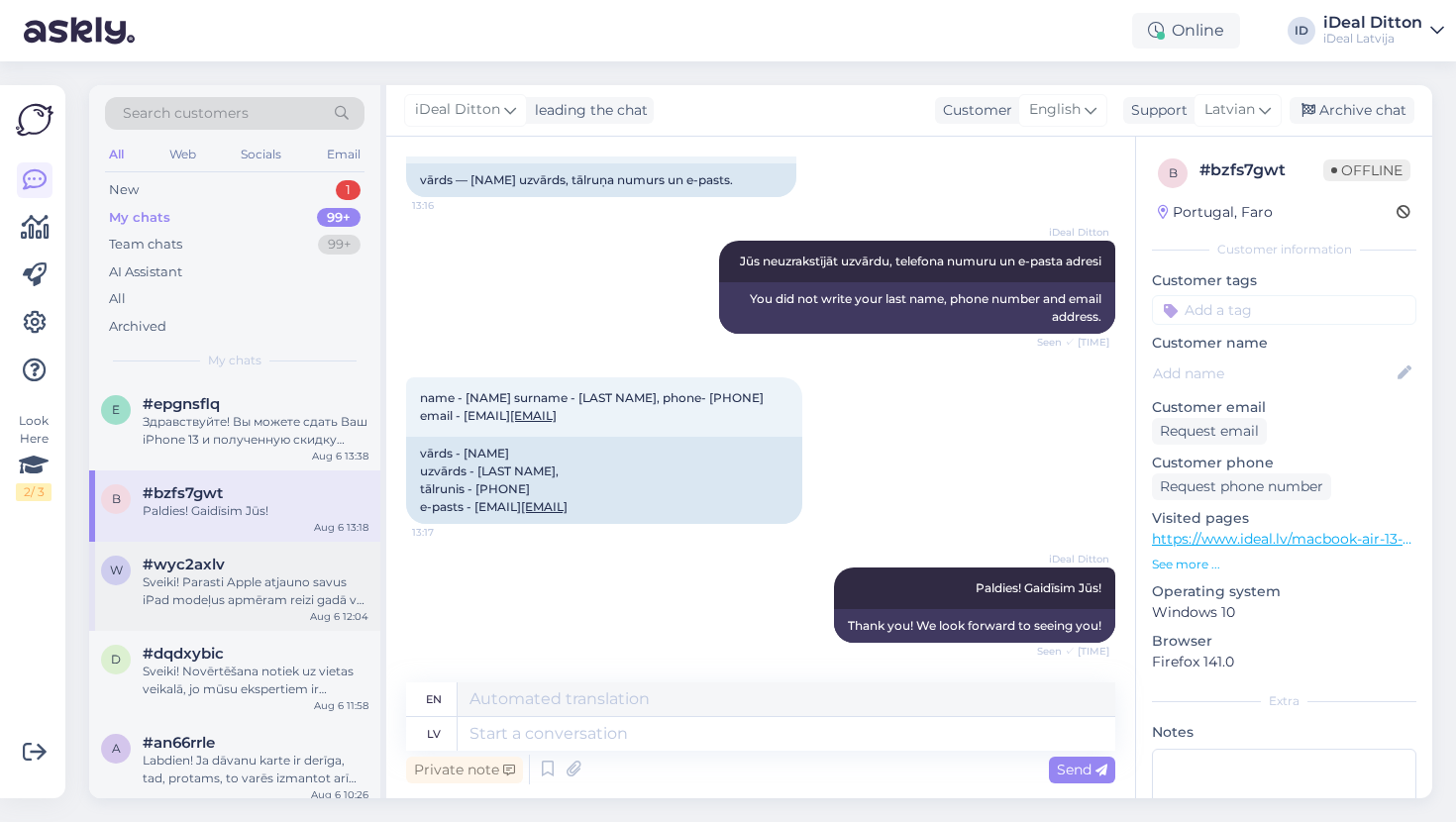 click on "Sveiki! Parasti Apple atjauno savus iPad modeļus apmēram reizi gadā vai divos, taču precīzu ciklu paredzēt ir grūti – tas atkarīgs no daudziem faktoriem. iPad Air modeļiem dažkārt ir ilgāki starplaiki starp atjauninājumiem. Tāpēc vienmēr ir vērts sekot oficiālajiem paziņojumiem vai ziņām." at bounding box center (256, 591) 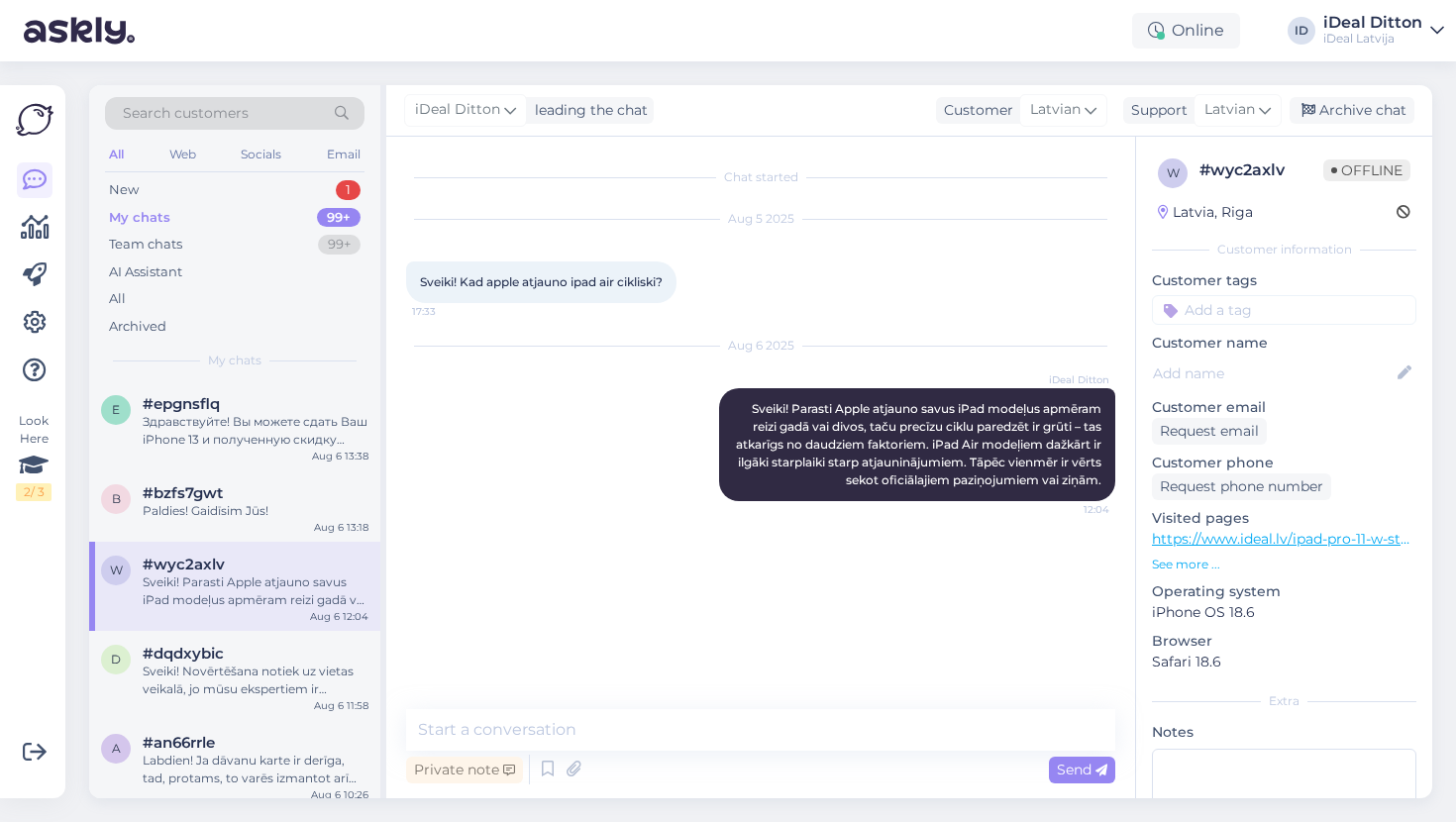 click on "Search customers All Web Socials  Email New 1 My chats 99+ Team chats 99+ AI Assistant All Archived My chats" at bounding box center [235, 233] 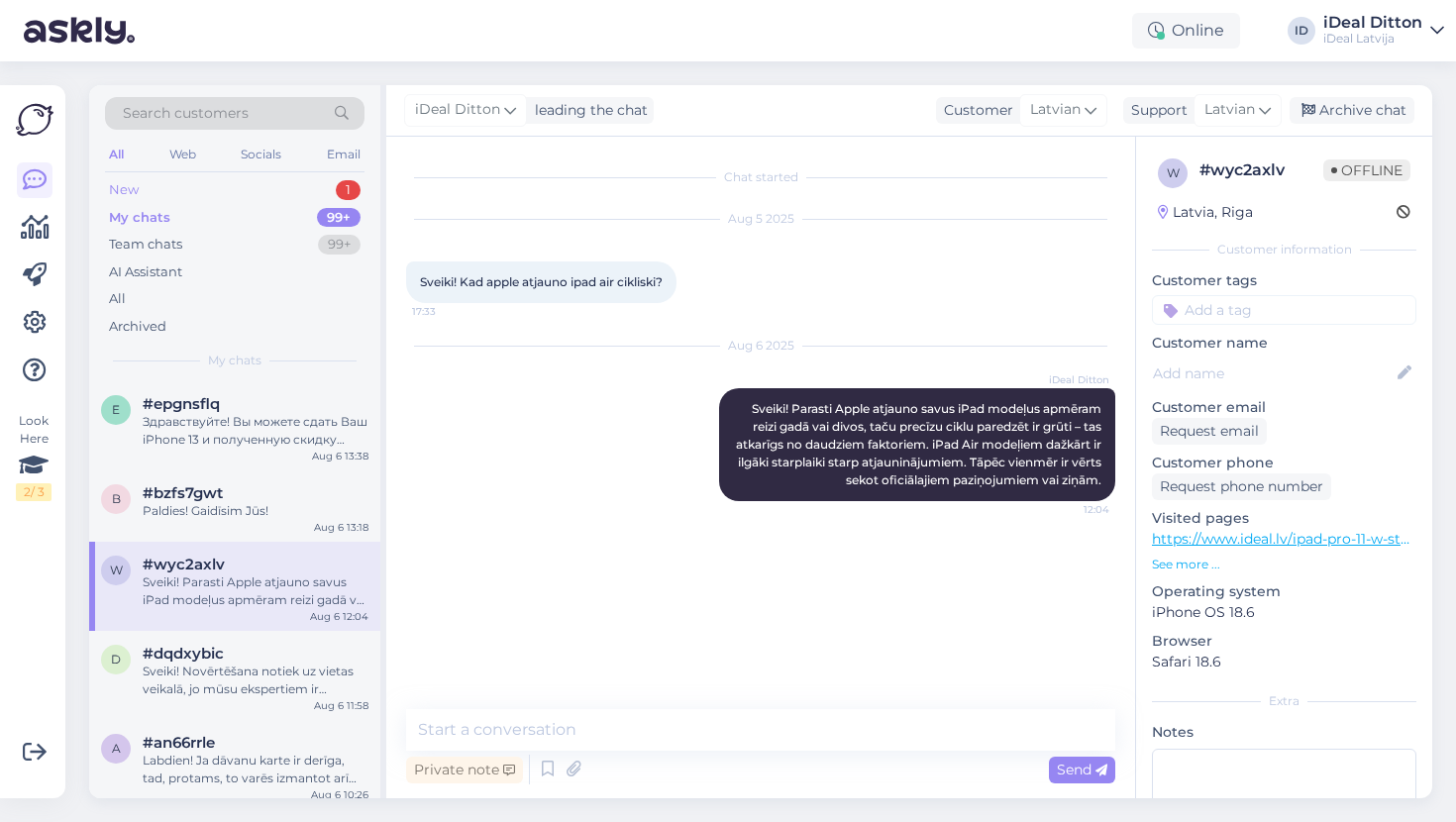click on "New 1" at bounding box center (235, 190) 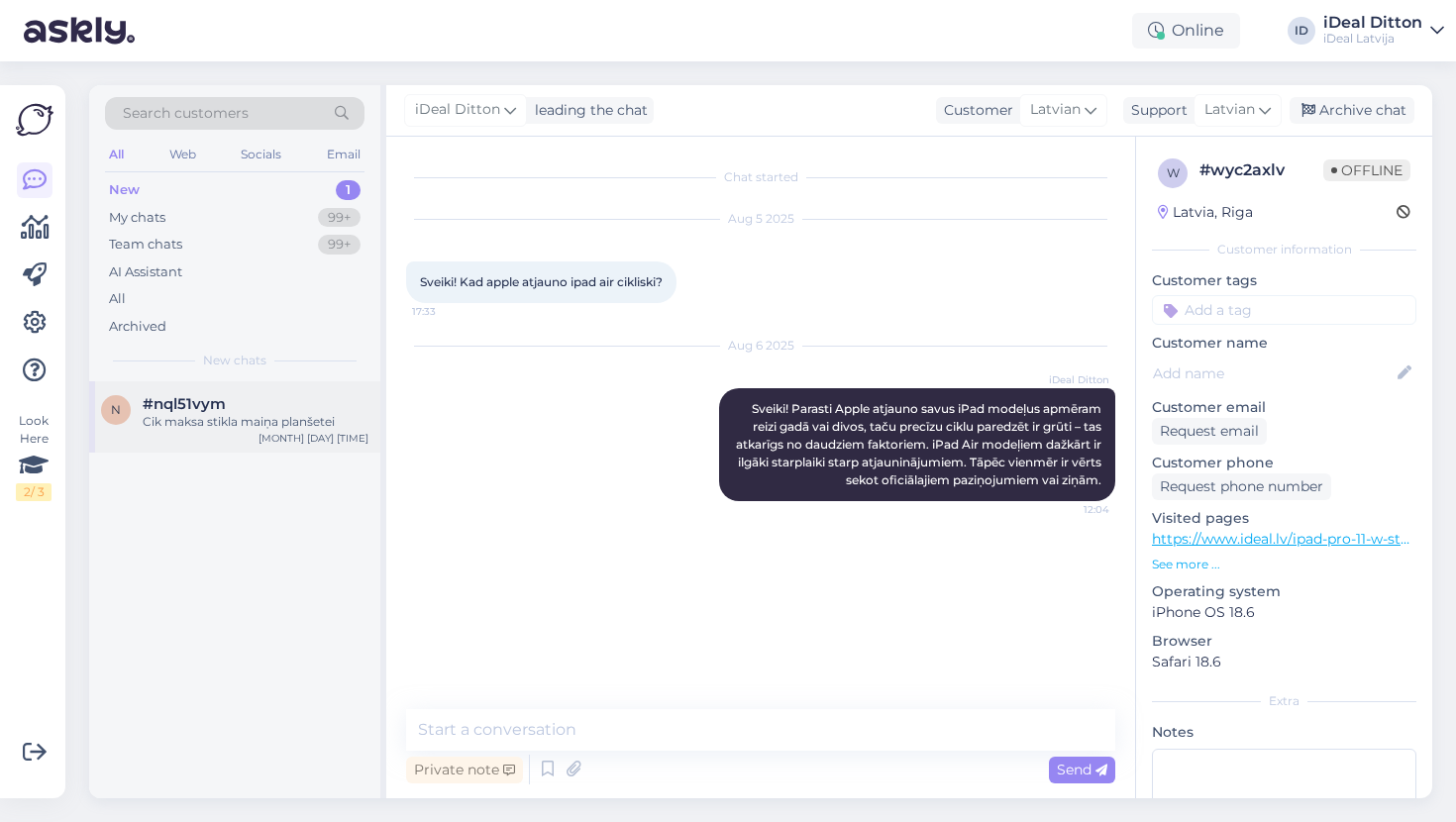 click on "n #nql51vym Cik maksa stikla maiņa planšetei Aug 6 12:44" at bounding box center [235, 417] 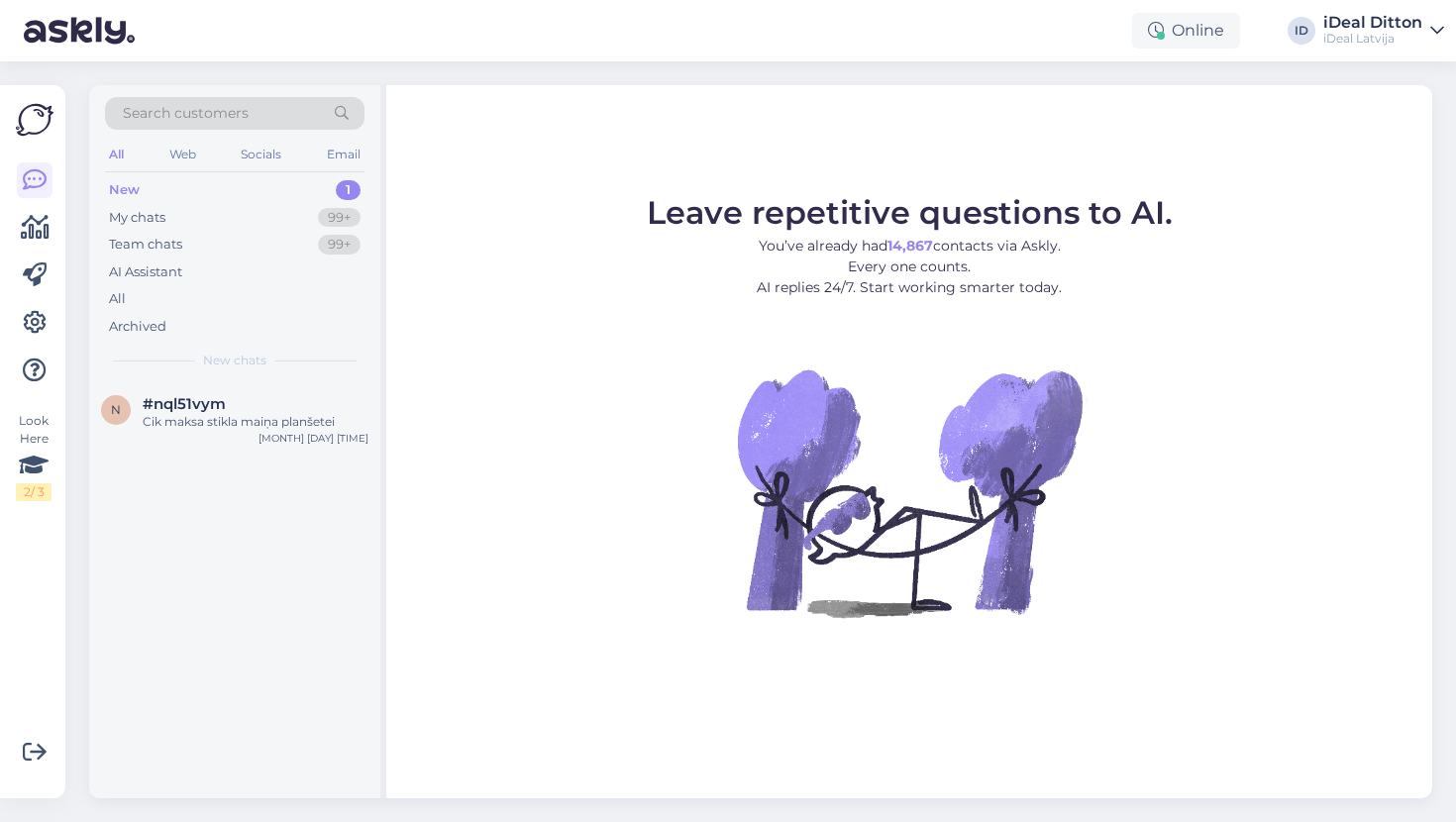 scroll, scrollTop: 0, scrollLeft: 0, axis: both 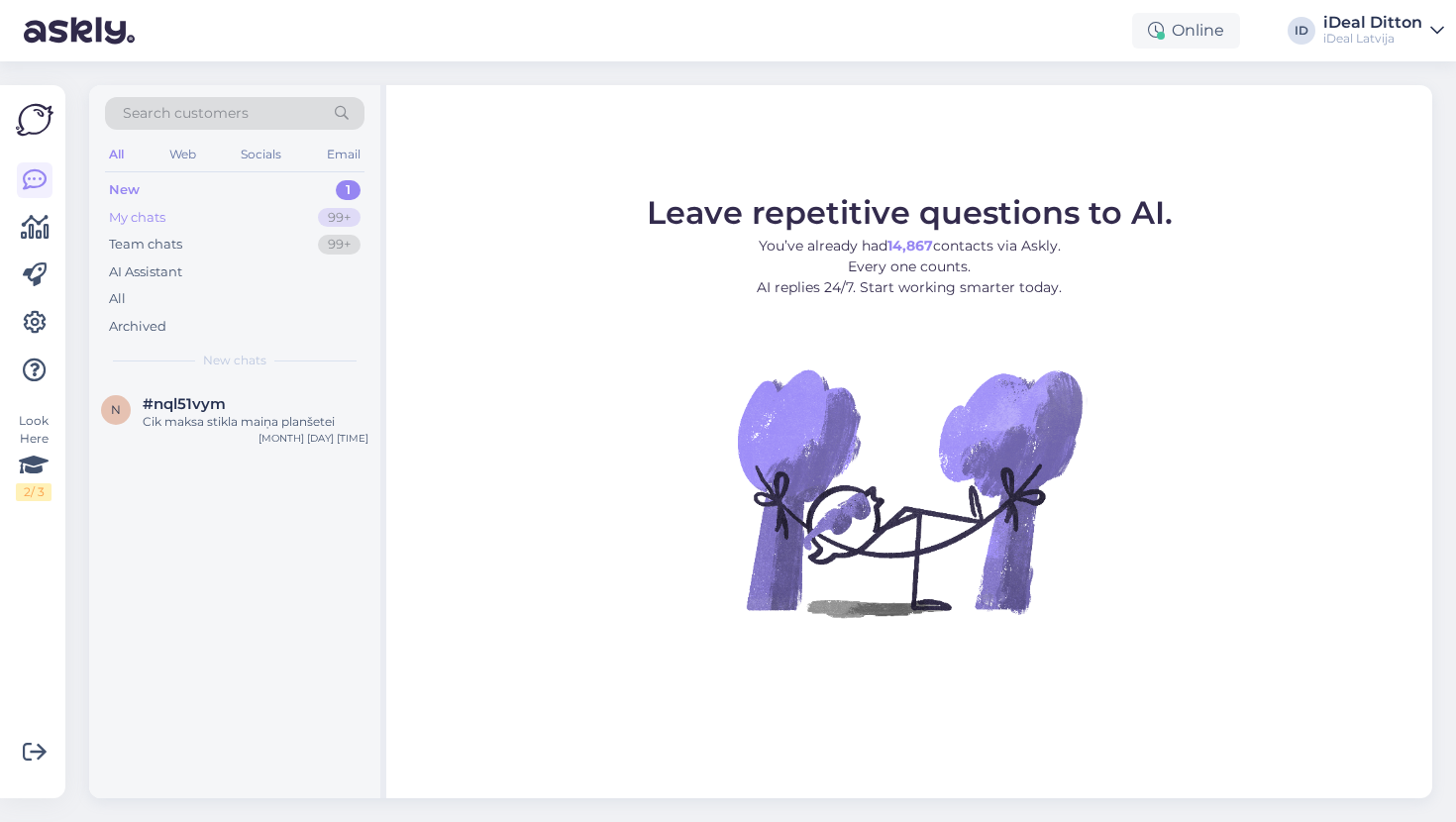 click on "My chats" at bounding box center (137, 218) 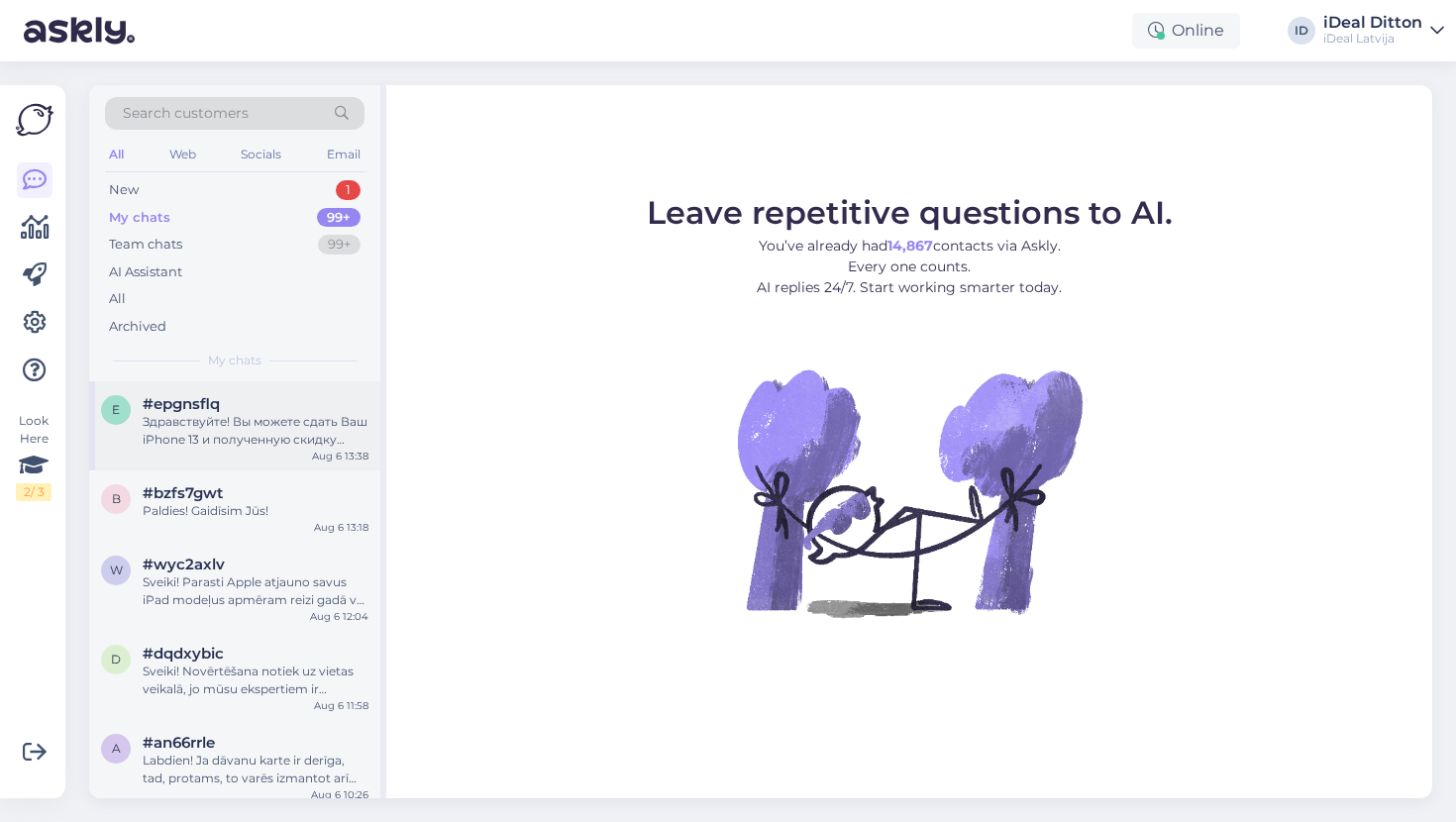 click on "Здравствуйте!
Вы можете сдать Ваш iPhone 13 и полученную скидку применить для покупки MacBook." at bounding box center (256, 431) 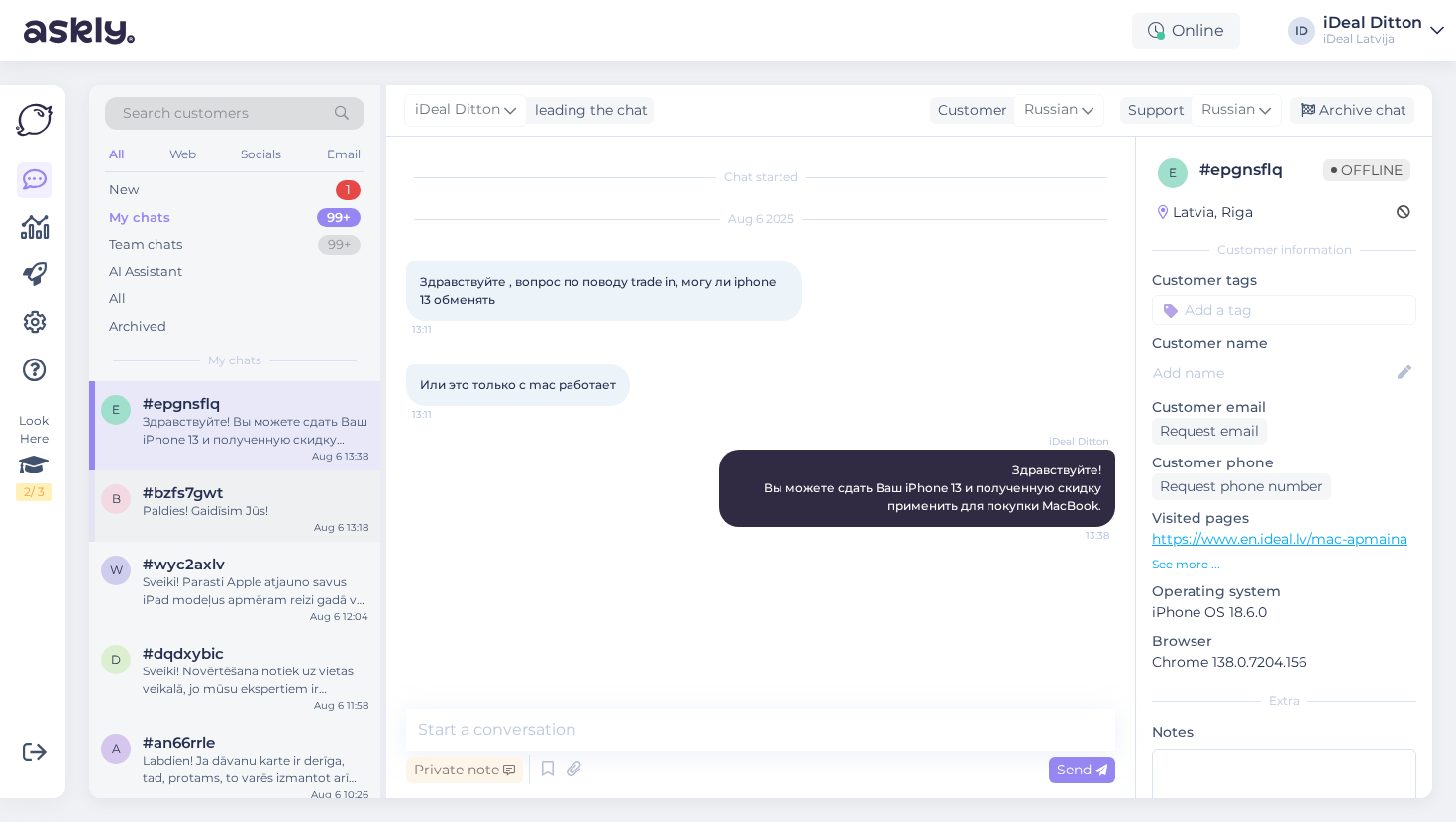 click on "#bzfs7gwt" at bounding box center [256, 493] 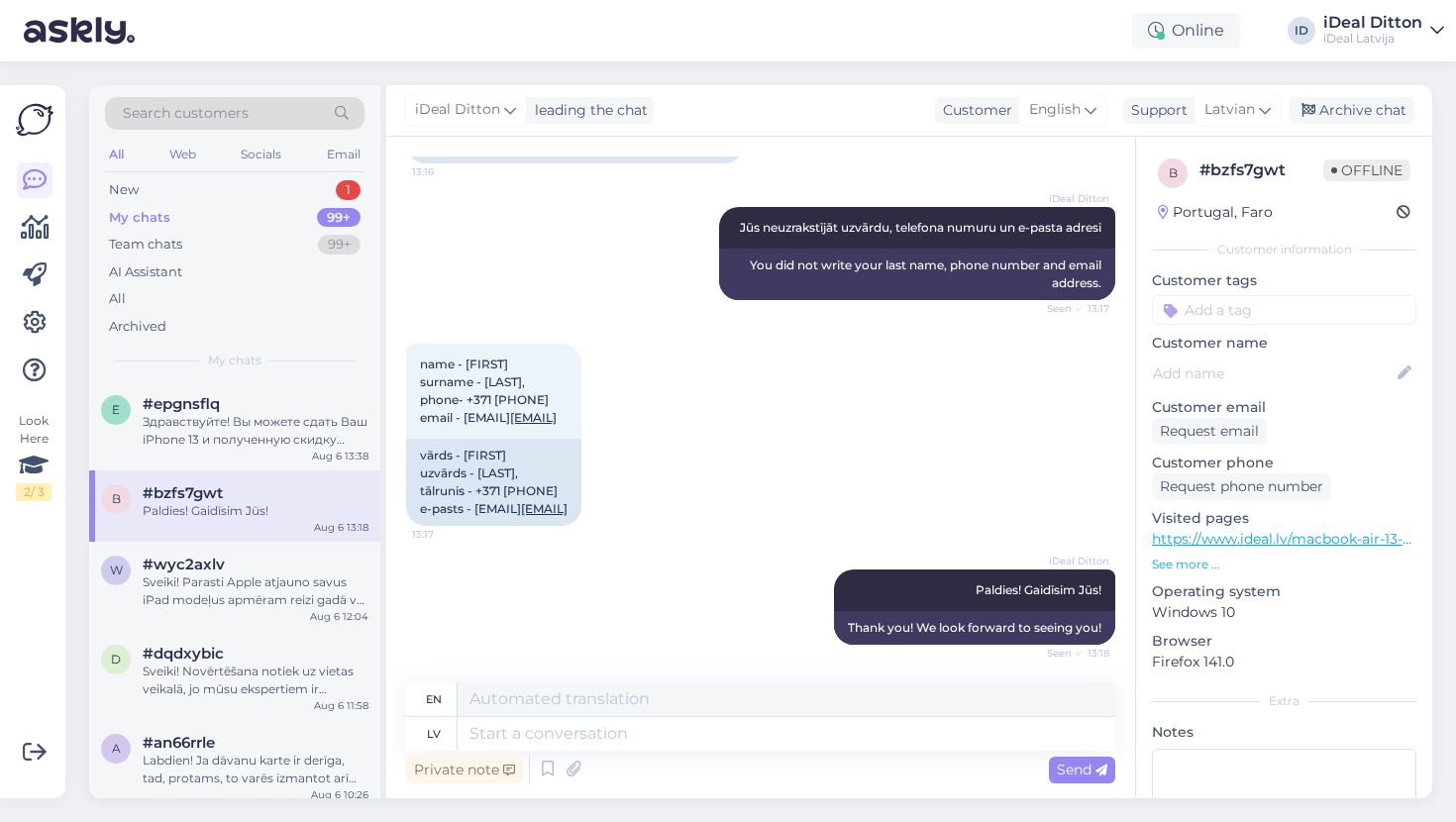 scroll, scrollTop: 4777, scrollLeft: 0, axis: vertical 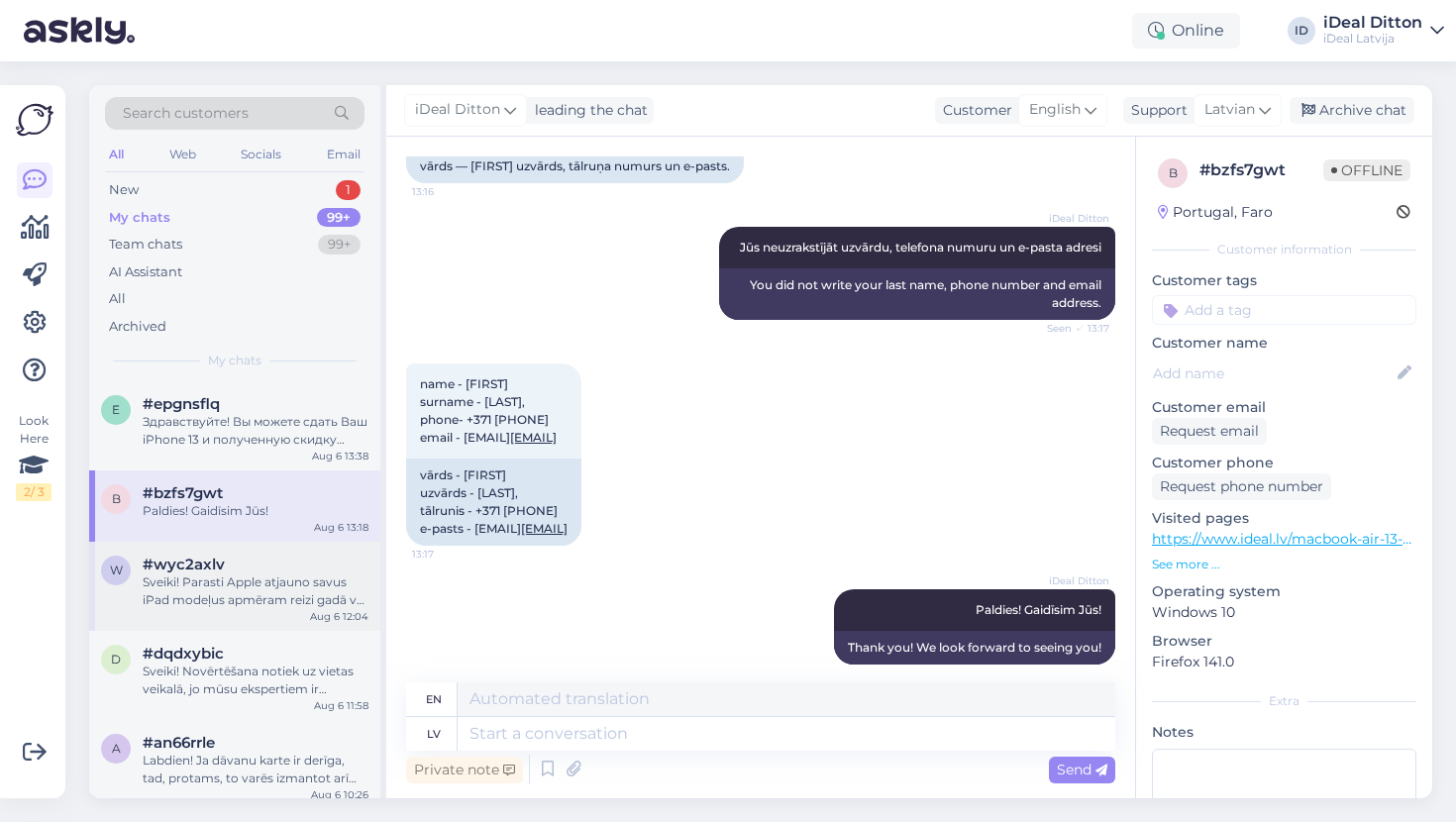 click on "Sveiki! Parasti Apple atjauno savus iPad modeļus apmēram reizi gadā vai divos, taču precīzu ciklu paredzēt ir grūti – tas atkarīgs no daudziem faktoriem. iPad Air modeļiem dažkārt ir ilgāki starplaiki starp atjauninājumiem. Tāpēc vienmēr ir vērts sekot oficiālajiem paziņojumiem vai ziņām." at bounding box center (256, 591) 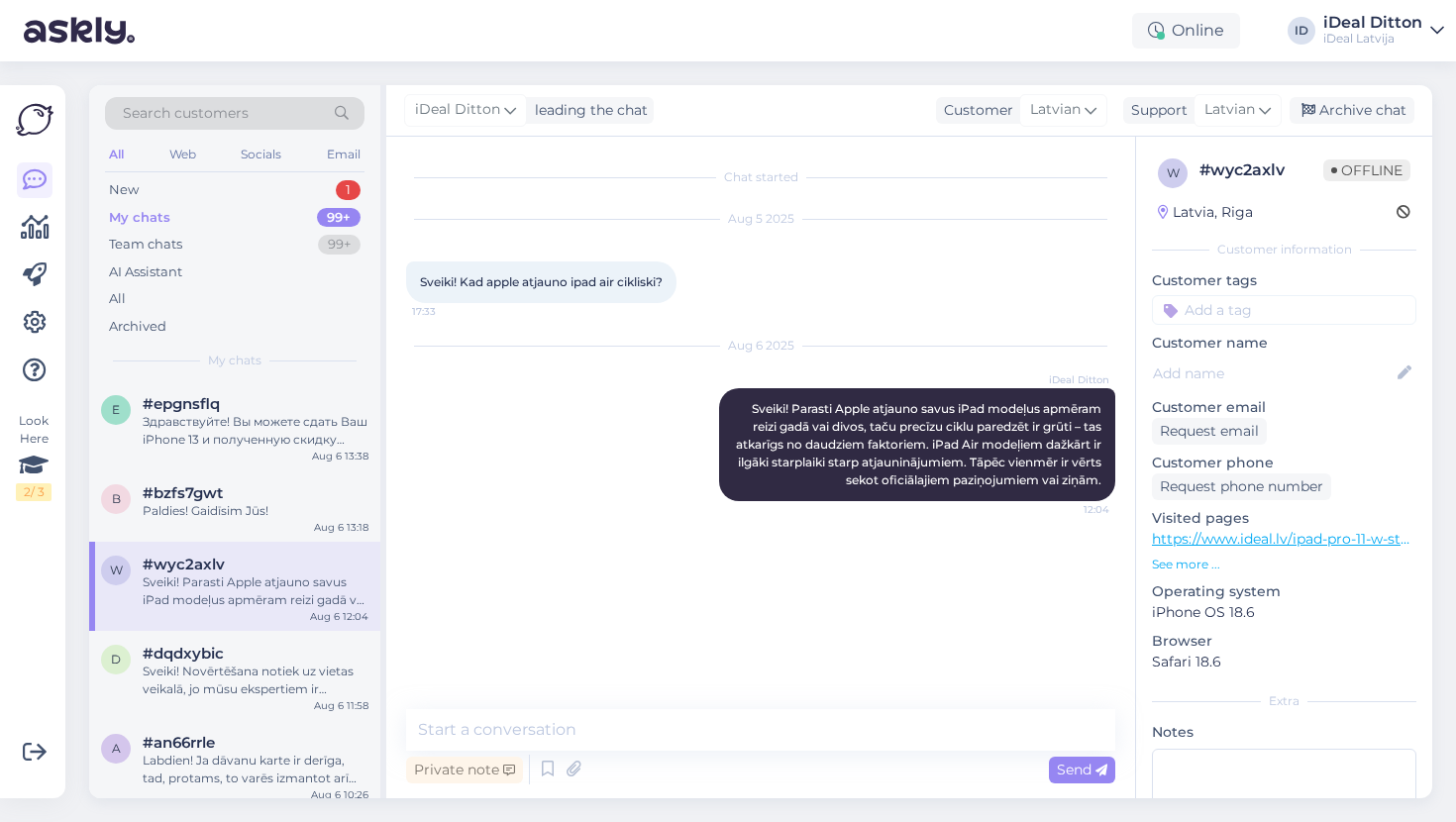 scroll, scrollTop: 0, scrollLeft: 0, axis: both 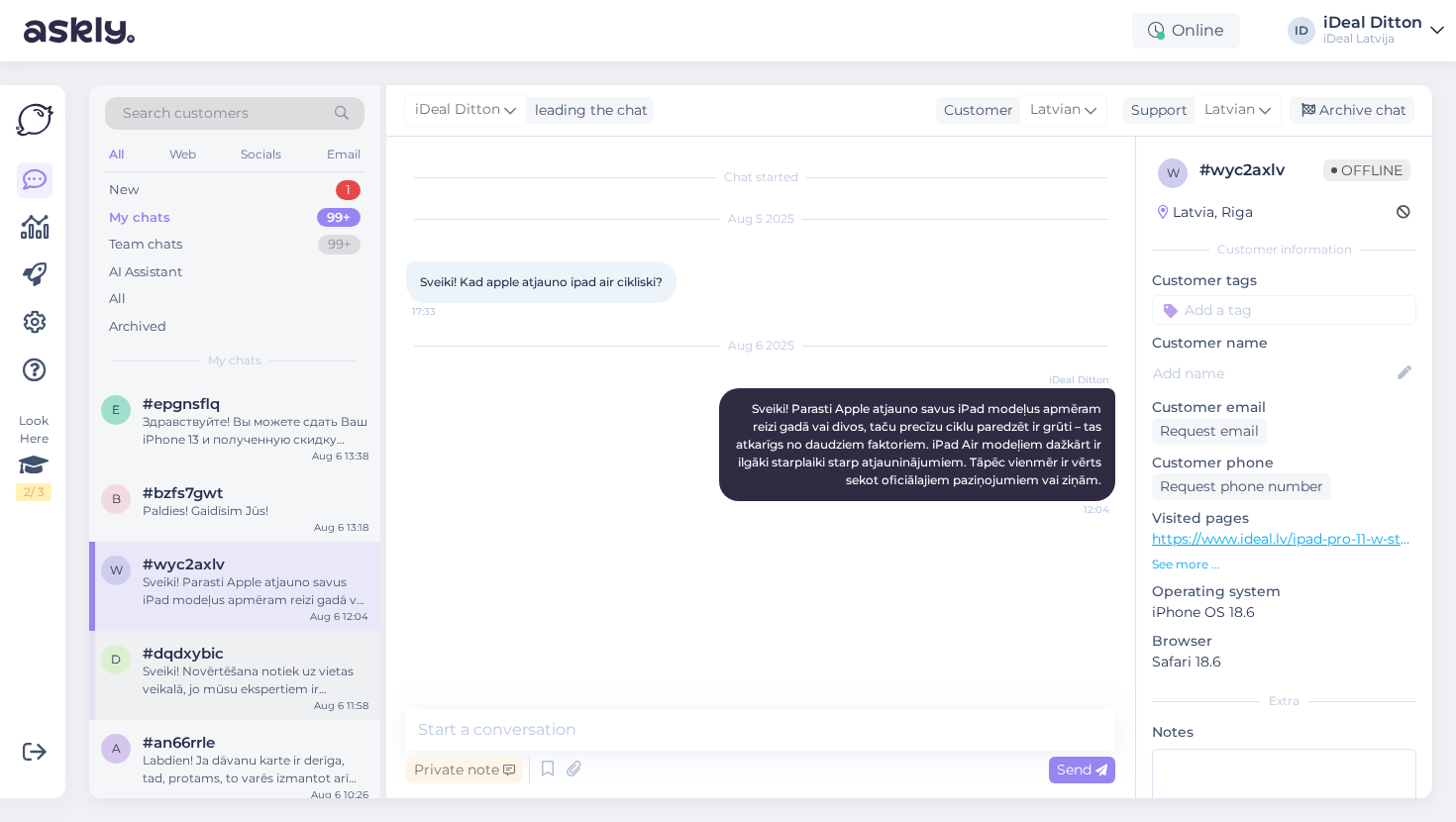 click on "Sveiki!
Novērtēšana notiek uz vietas veikalā, jo mūsu ekspertiem ir nepieciešams Jūsu ierīci novērtēt. Tikai pēc novērtēšanas Jūs saņemsiet konkrētu summu, ko varat saņemt kā atlaidi jaunās ierīces iegādei!" at bounding box center (256, 680) 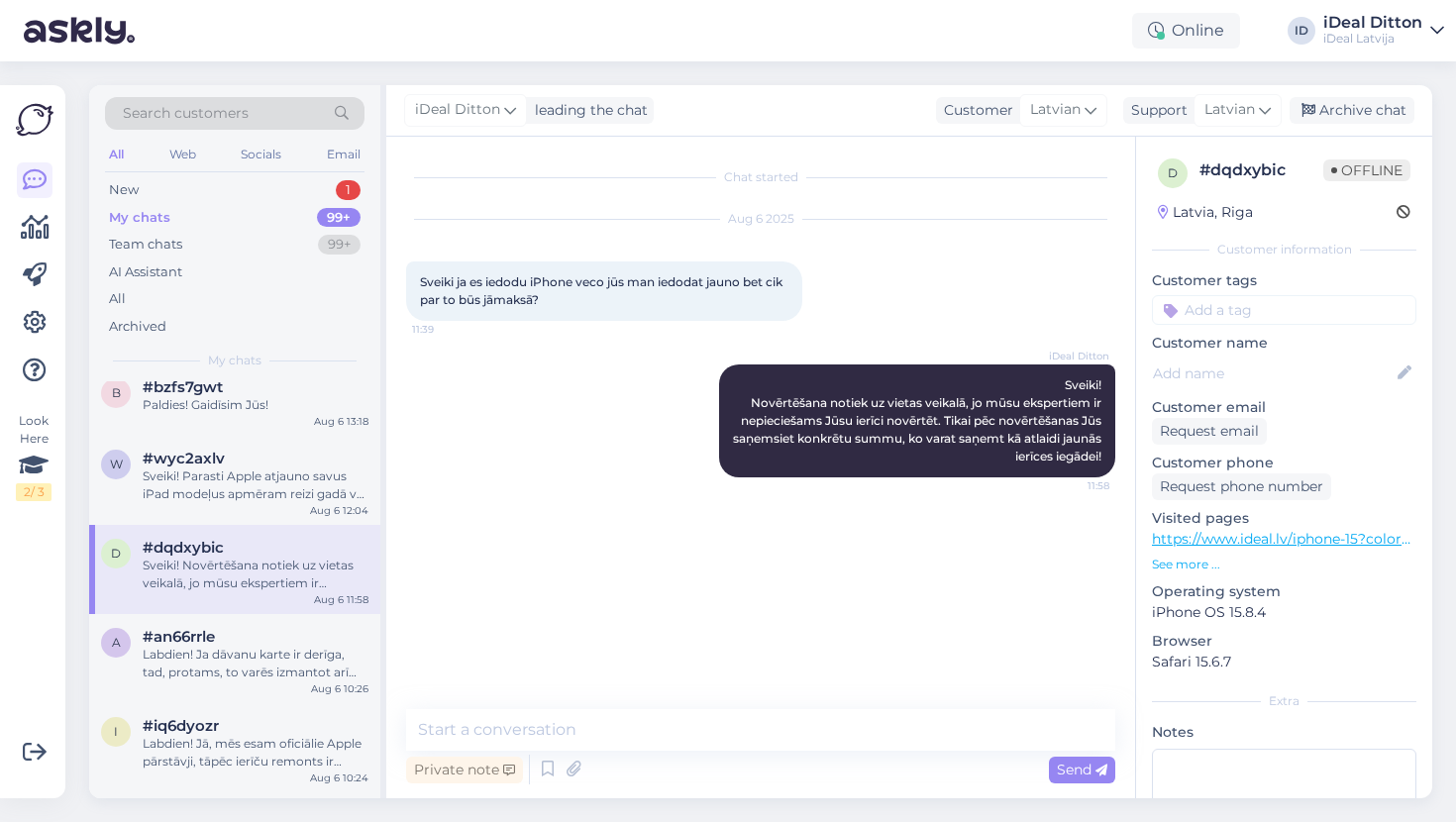 scroll, scrollTop: 114, scrollLeft: 0, axis: vertical 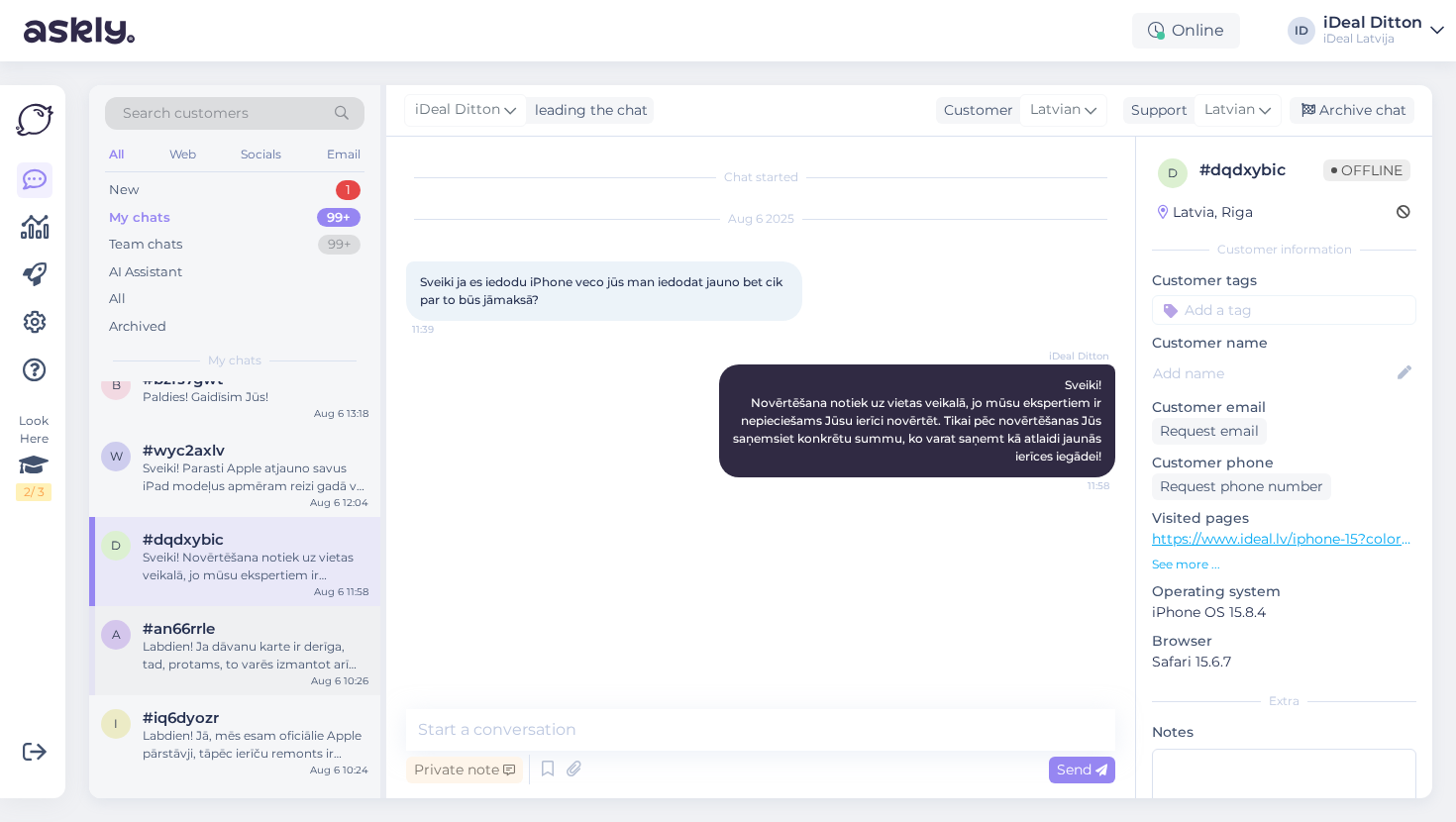 click on "Labdien! Ja dāvanu karte ir derīga, tad, protams, to varēs izmantot arī mūsu jaunajā veikalā Akropolē." at bounding box center [256, 656] 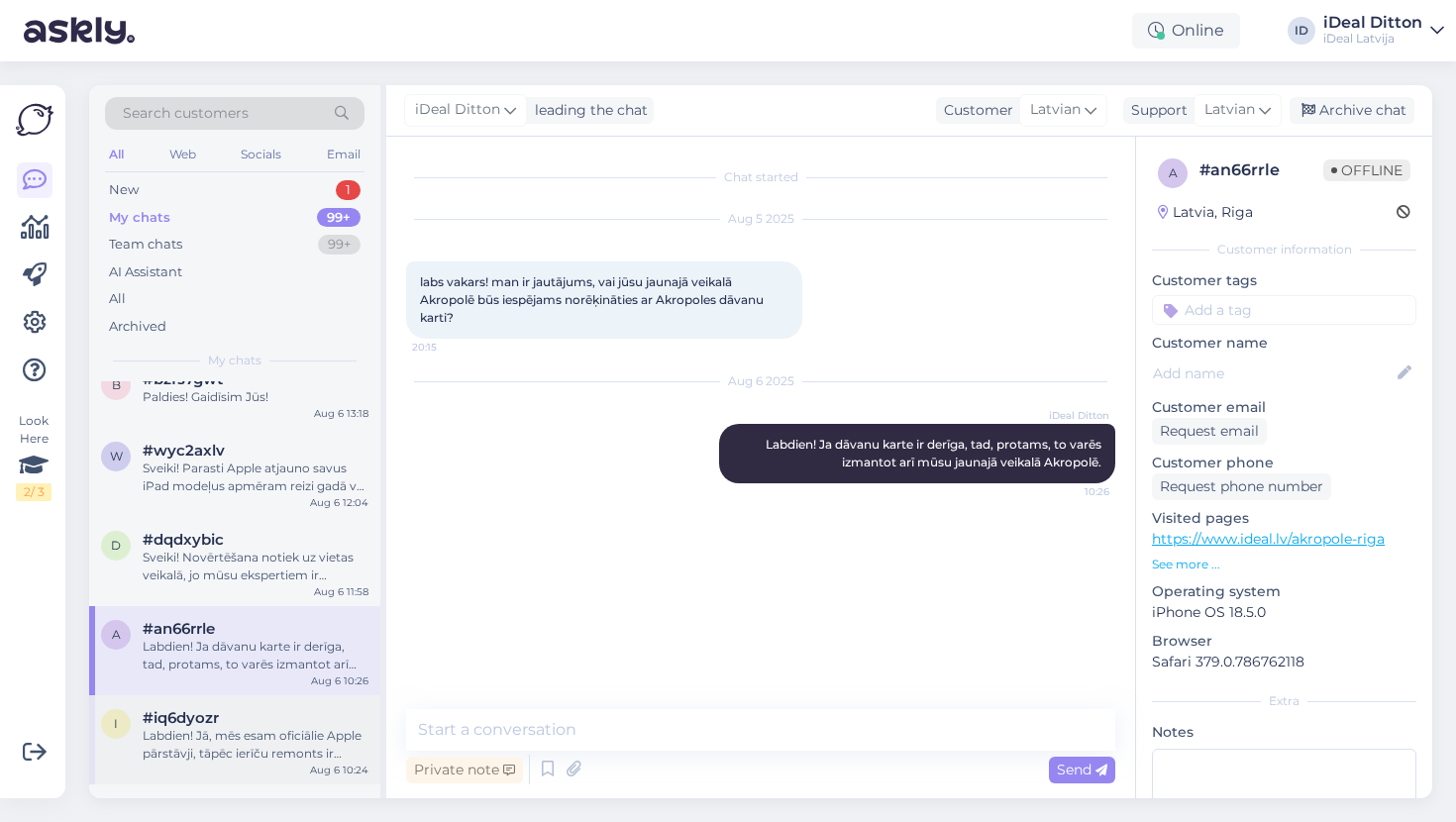 click on "#iq6dyozr" at bounding box center [256, 718] 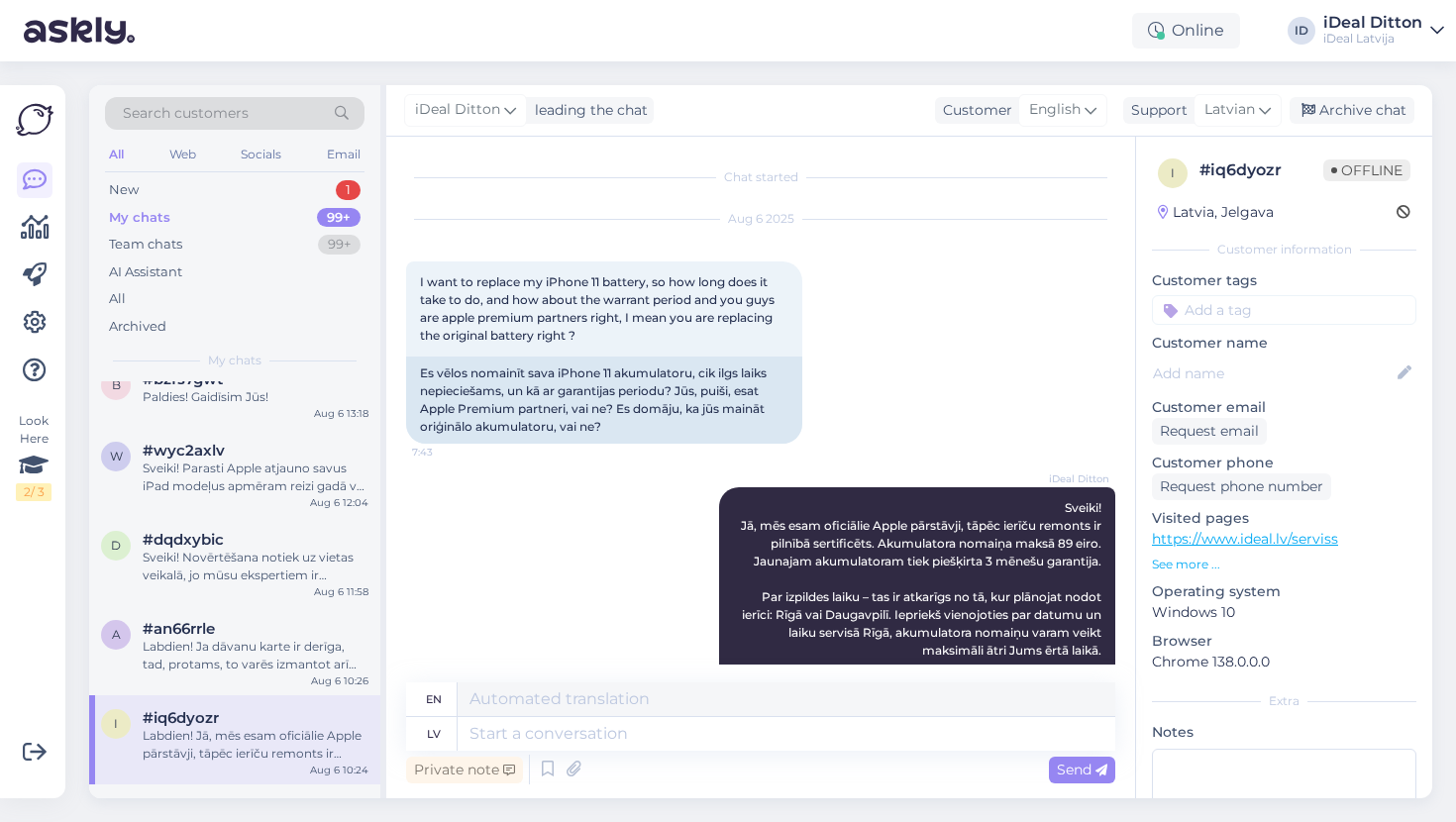 scroll, scrollTop: 294, scrollLeft: 0, axis: vertical 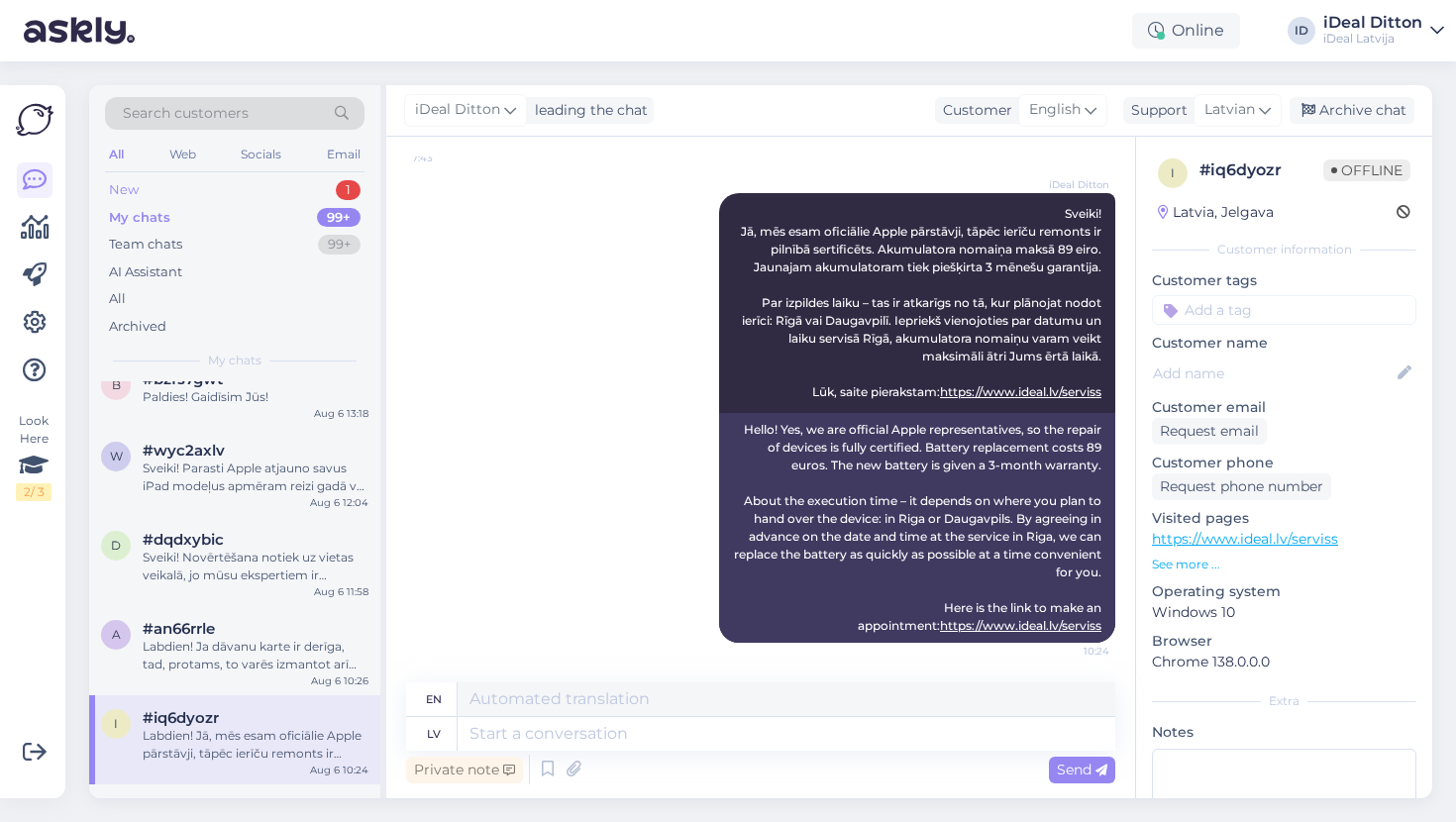 click on "New 1" at bounding box center (235, 190) 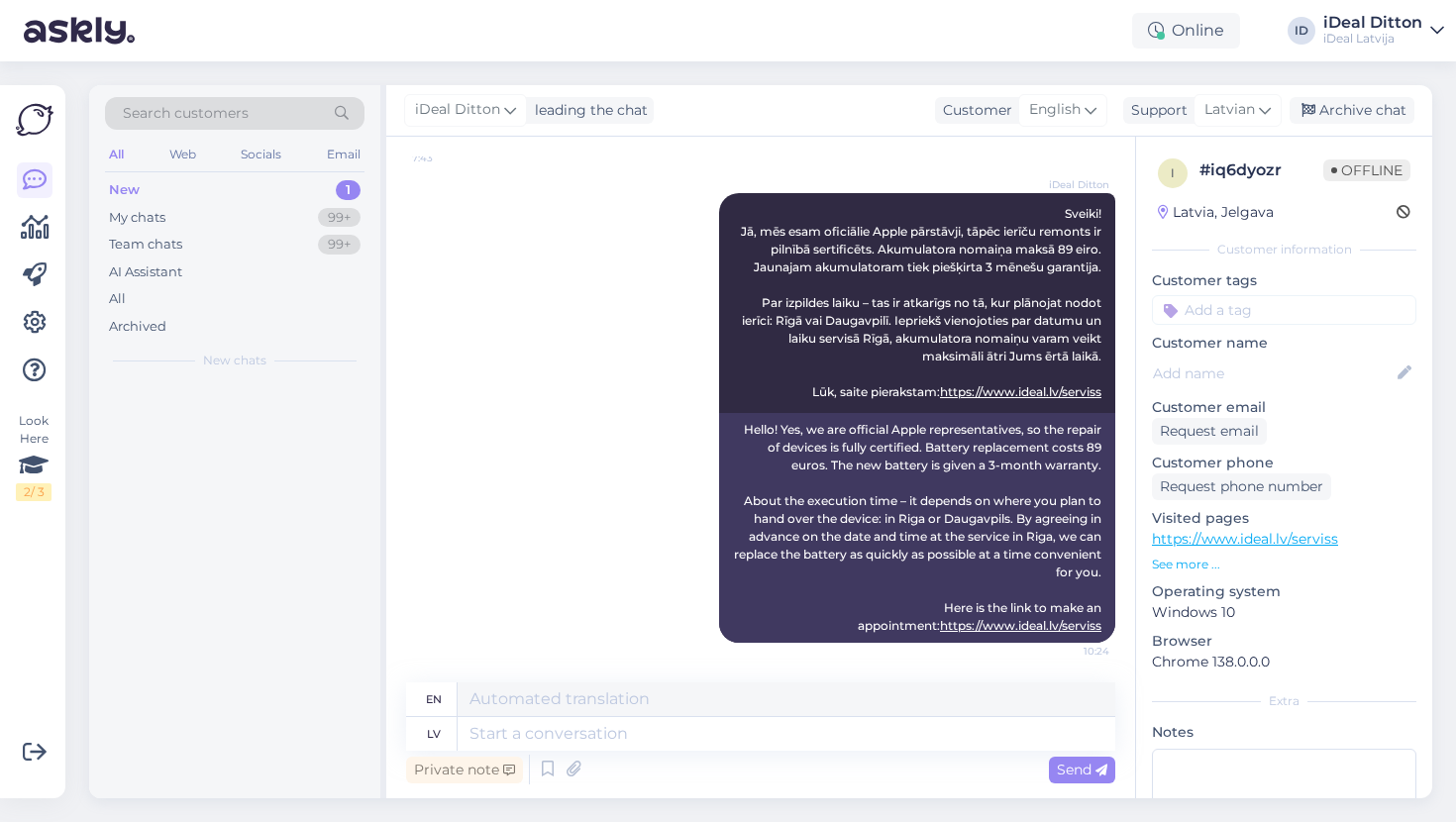 scroll, scrollTop: 0, scrollLeft: 0, axis: both 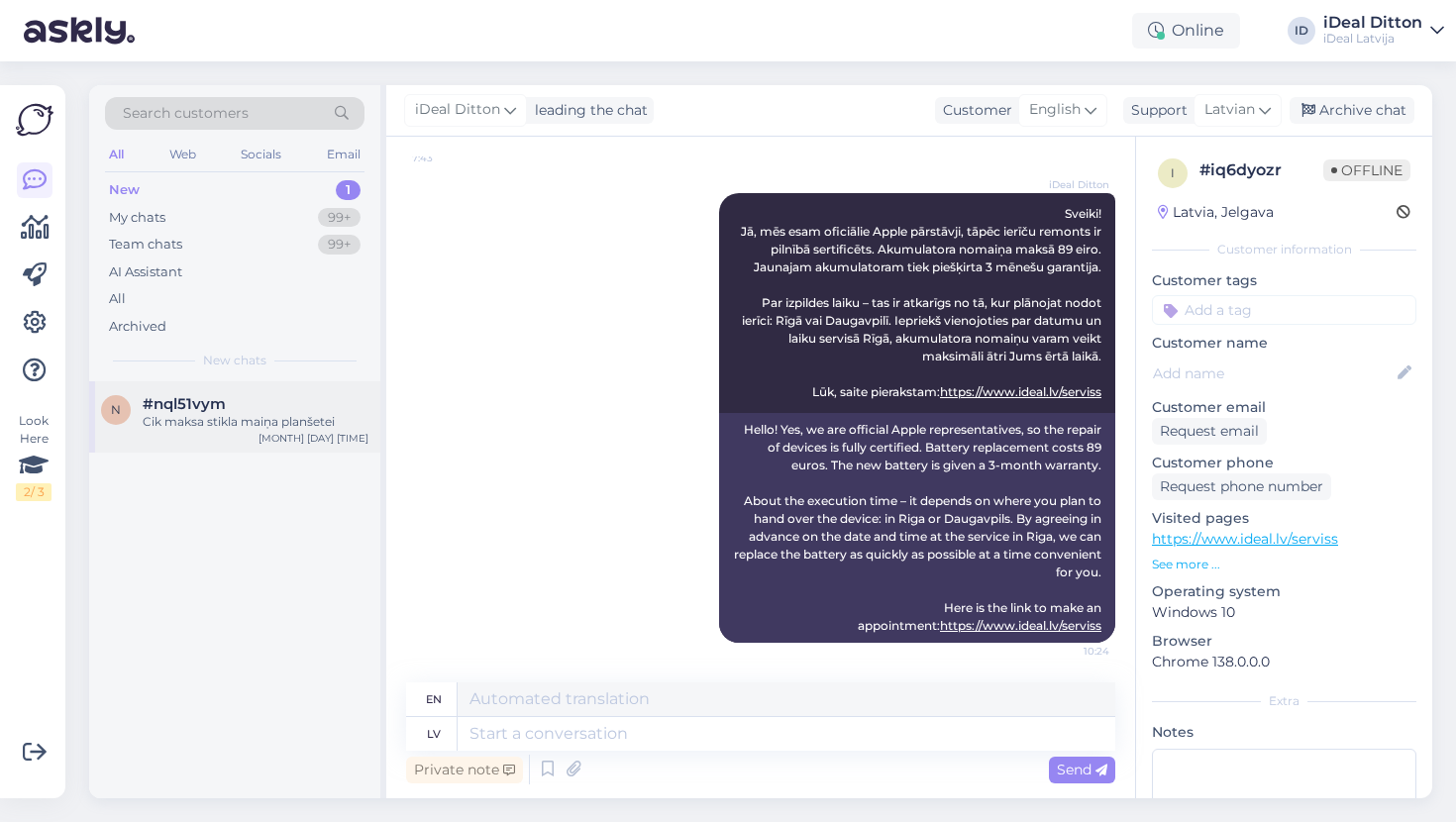 click on "Cik maksa stikla maiņa planšetei" at bounding box center (256, 422) 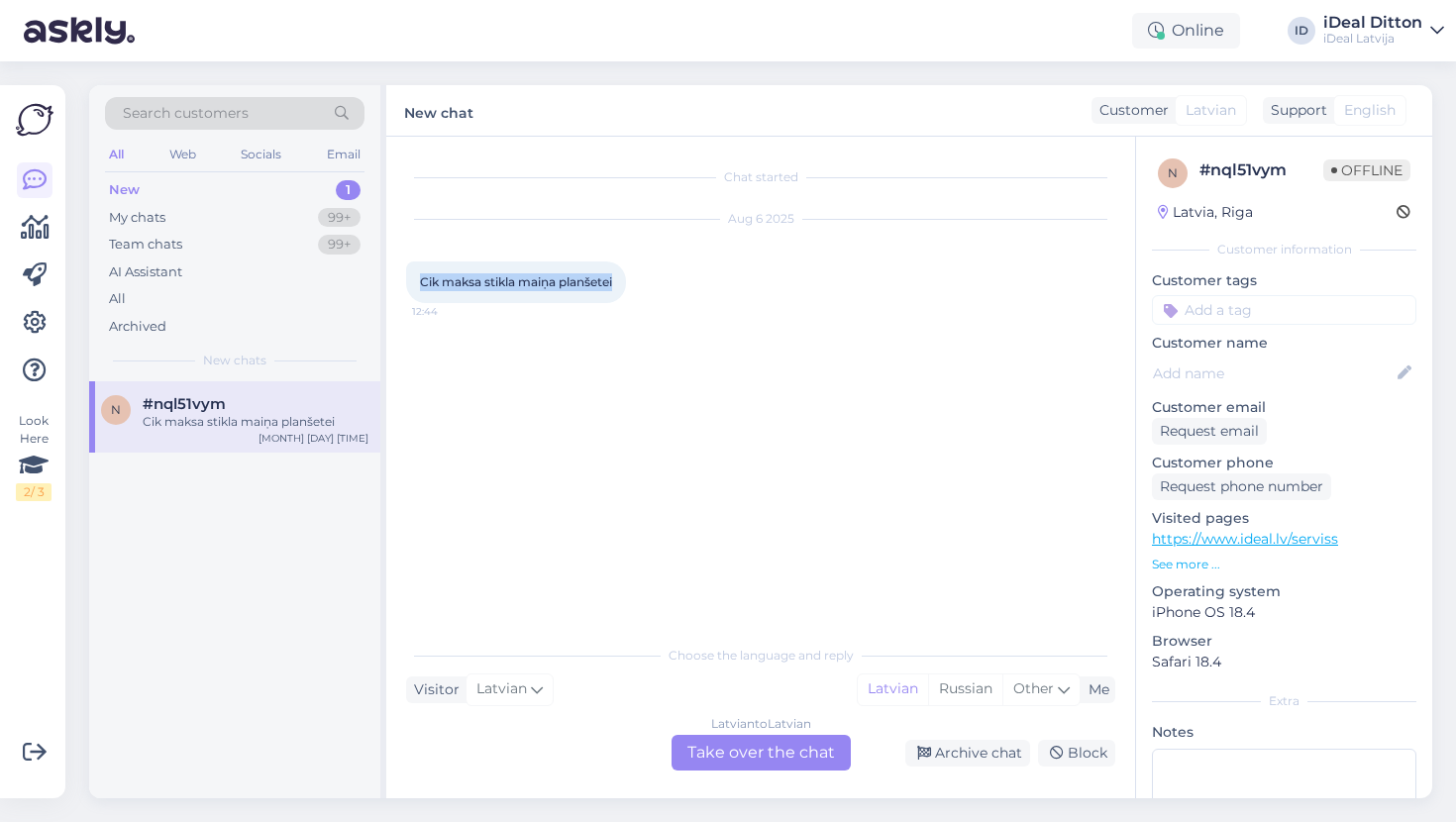 drag, startPoint x: 422, startPoint y: 279, endPoint x: 620, endPoint y: 285, distance: 198.09089 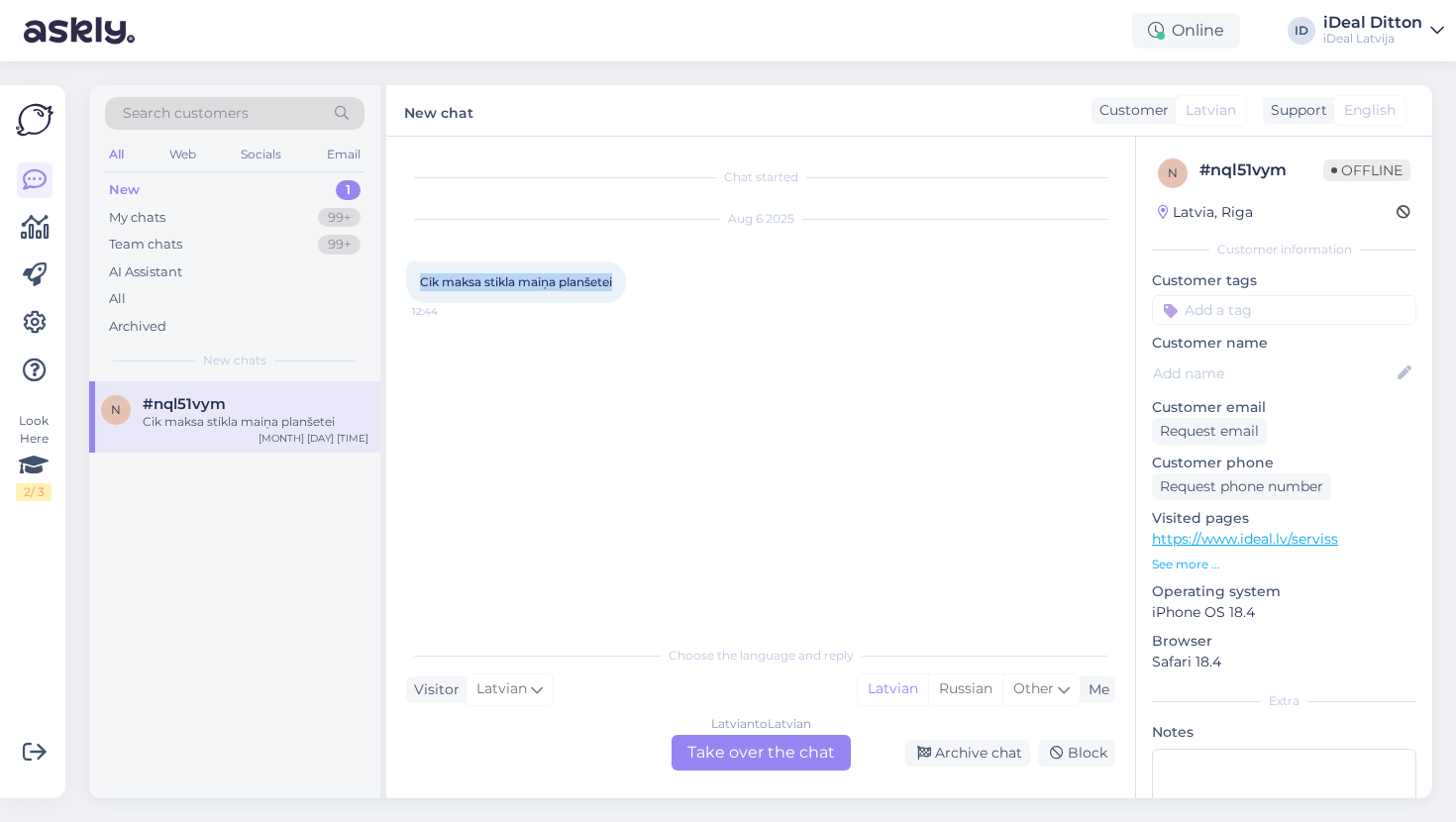 click on "Cik maksa stikla maiņa planšetei 12:44" at bounding box center [516, 282] 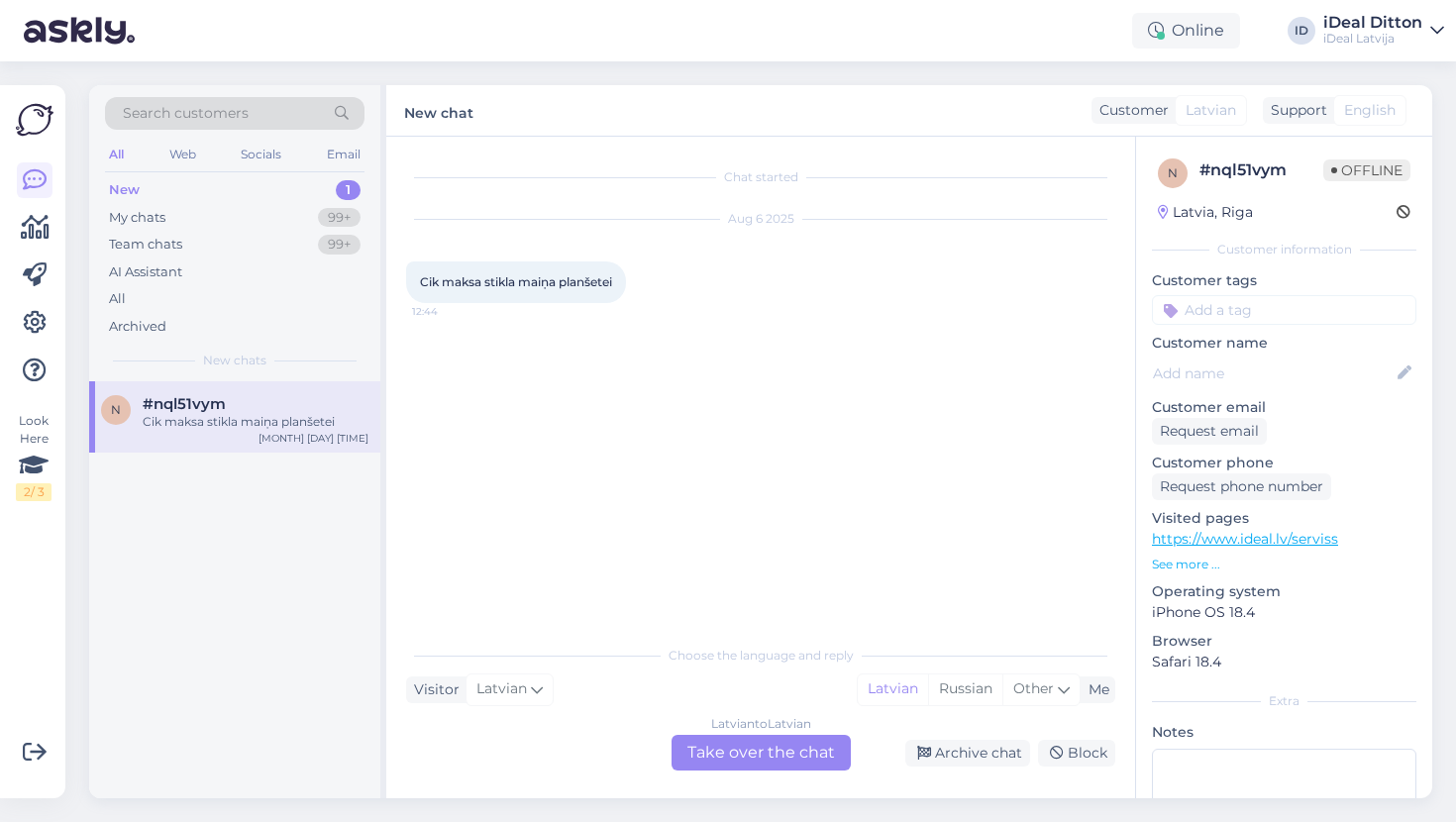 click on "Latvian  to  Latvian Take over the chat" at bounding box center [761, 753] 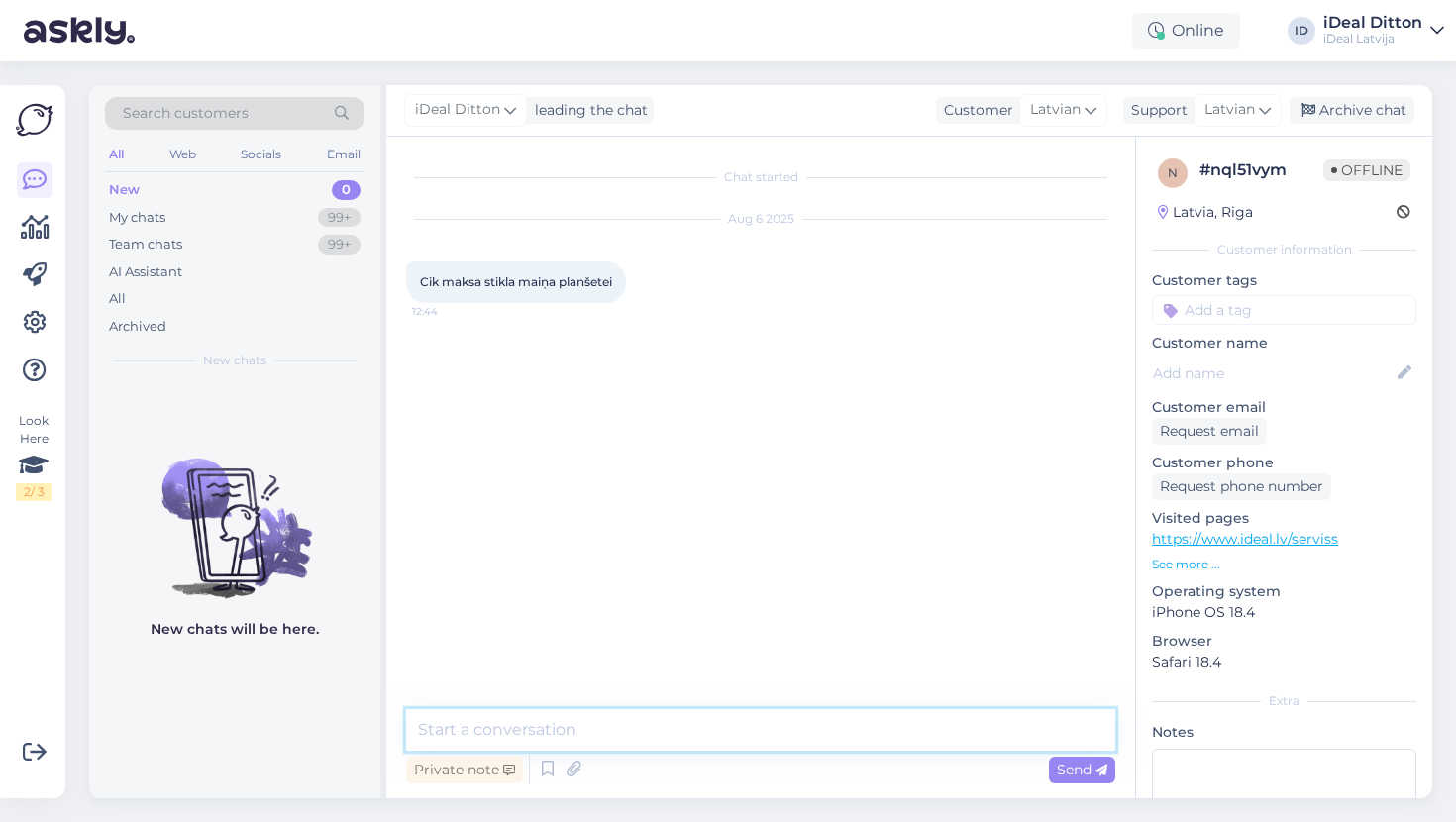 click at bounding box center [761, 730] 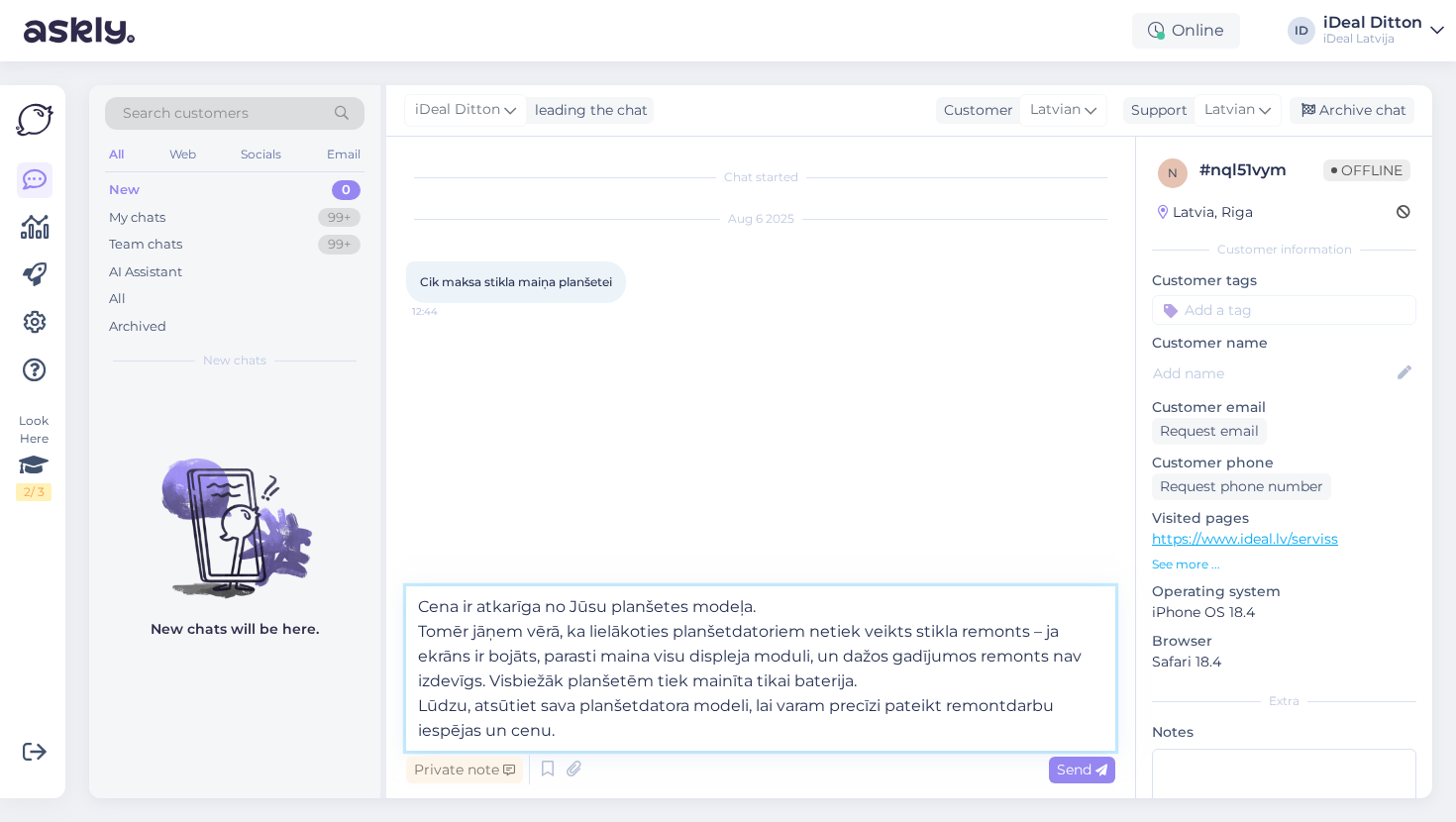 click on "Cena ir atkarīga no Jūsu planšetes modeļa.
Tomēr jāņem vērā, ka lielākoties planšetdatoriem netiek veikts stikla remonts – ja ekrāns ir bojāts, parasti maina visu displeja moduli, un dažos gadījumos remonts nav izdevīgs. Visbiežāk planšetēm tiek mainīta tikai baterija.
Lūdzu, atsūtiet sava planšetdatora modeli, lai varam precīzi pateikt remontdarbu iespējas un cenu." at bounding box center (761, 668) 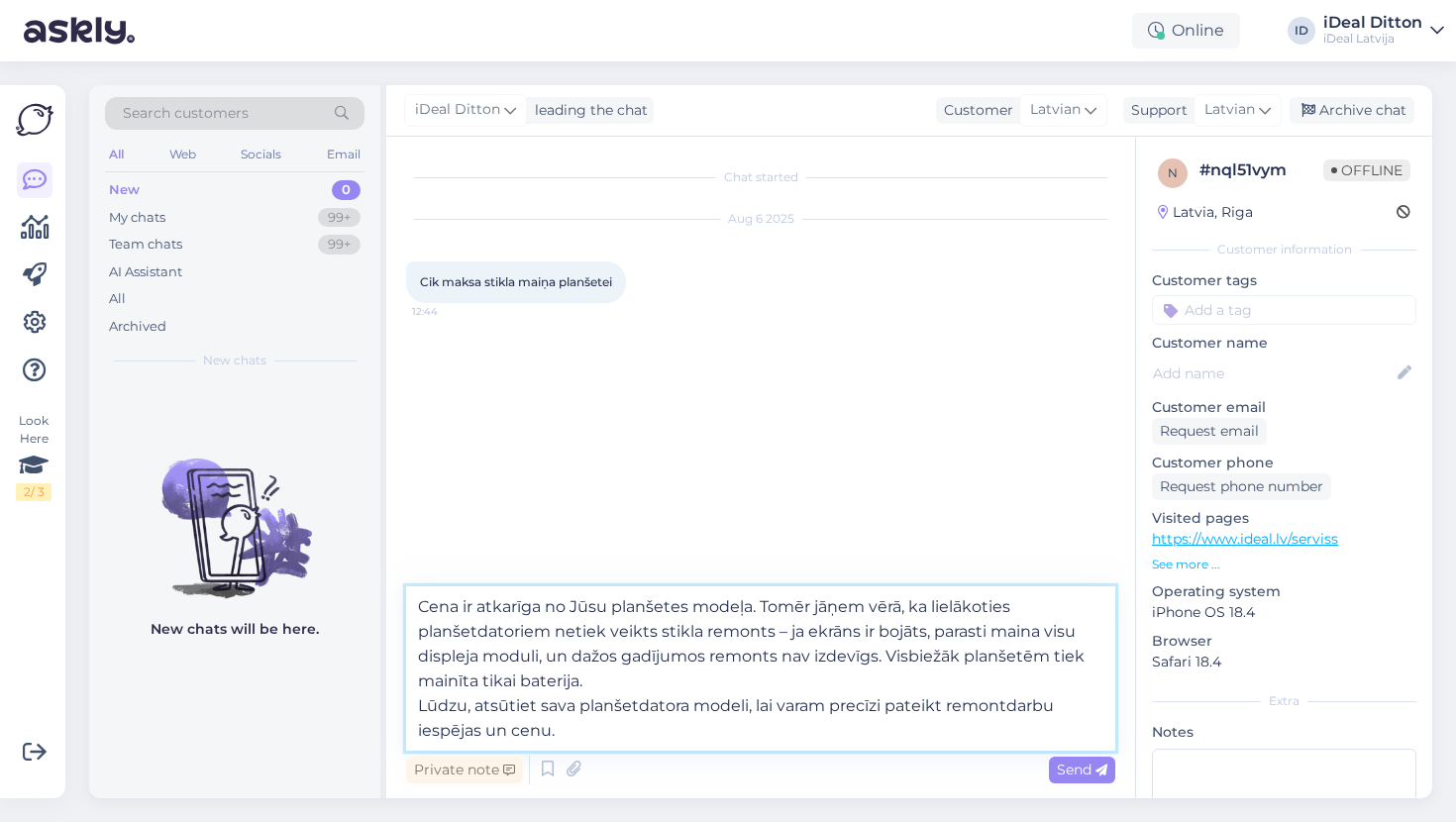 click on "Cena ir atkarīga no Jūsu planšetes modeļa. Tomēr jāņem vērā, ka lielākoties planšetdatoriem netiek veikts stikla remonts – ja ekrāns ir bojāts, parasti maina visu displeja moduli, un dažos gadījumos remonts nav izdevīgs. Visbiežāk planšetēm tiek mainīta tikai baterija.
Lūdzu, atsūtiet sava planšetdatora modeli, lai varam precīzi pateikt remontdarbu iespējas un cenu." at bounding box center [761, 668] 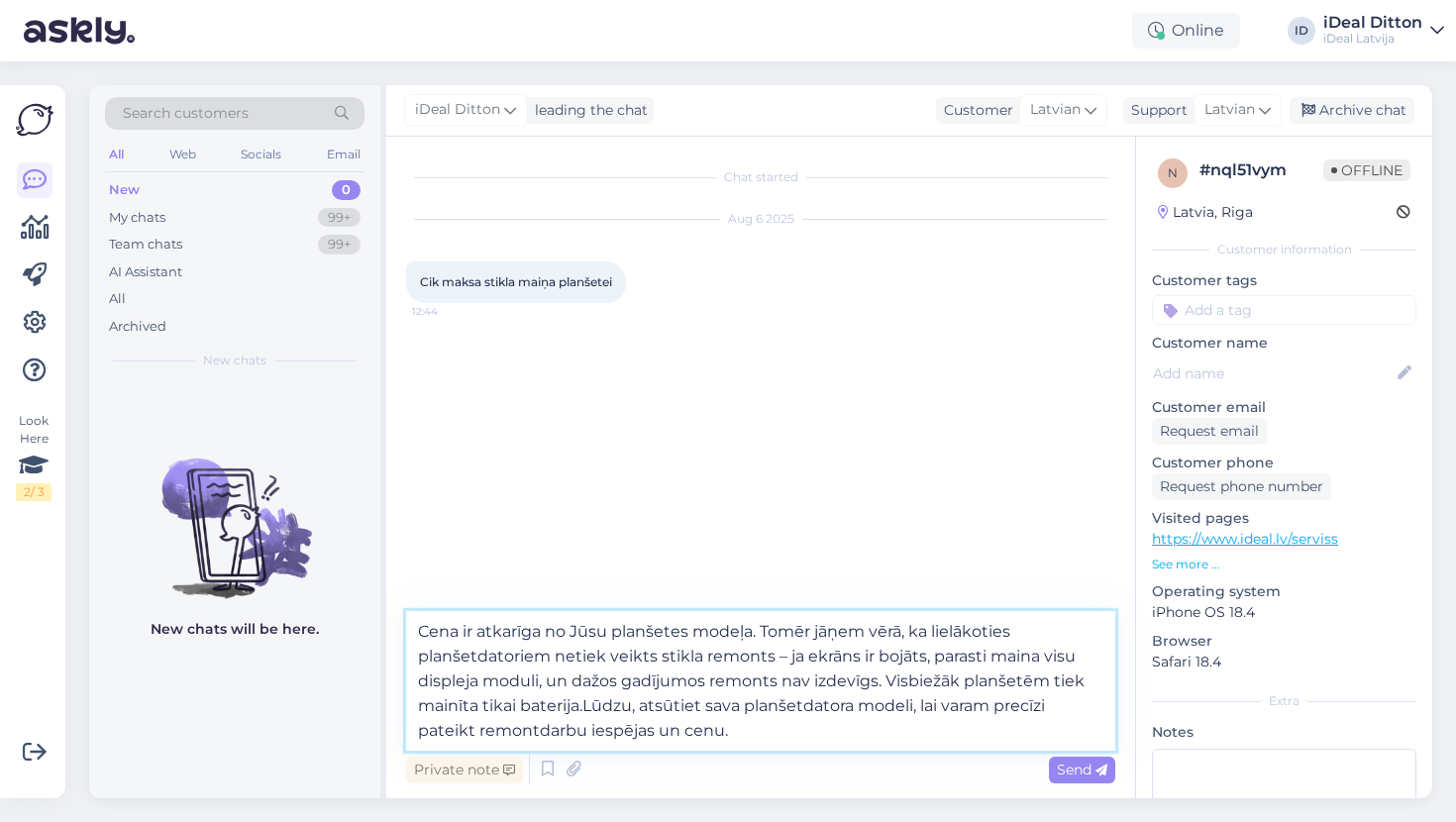 type on "Cena ir atkarīga no Jūsu planšetes modeļa. Tomēr jāņem vērā, ka lielākoties planšetdatoriem netiek veikts stikla remonts – ja ekrāns ir bojāts, parasti maina visu displeja moduli, un dažos gadījumos remonts nav izdevīgs. Visbiežāk planšetēm tiek mainīta tikai baterija. Lūdzu, atsūtiet sava planšetdatora modeli, lai varam precīzi pateikt remontdarbu iespējas un cenu." 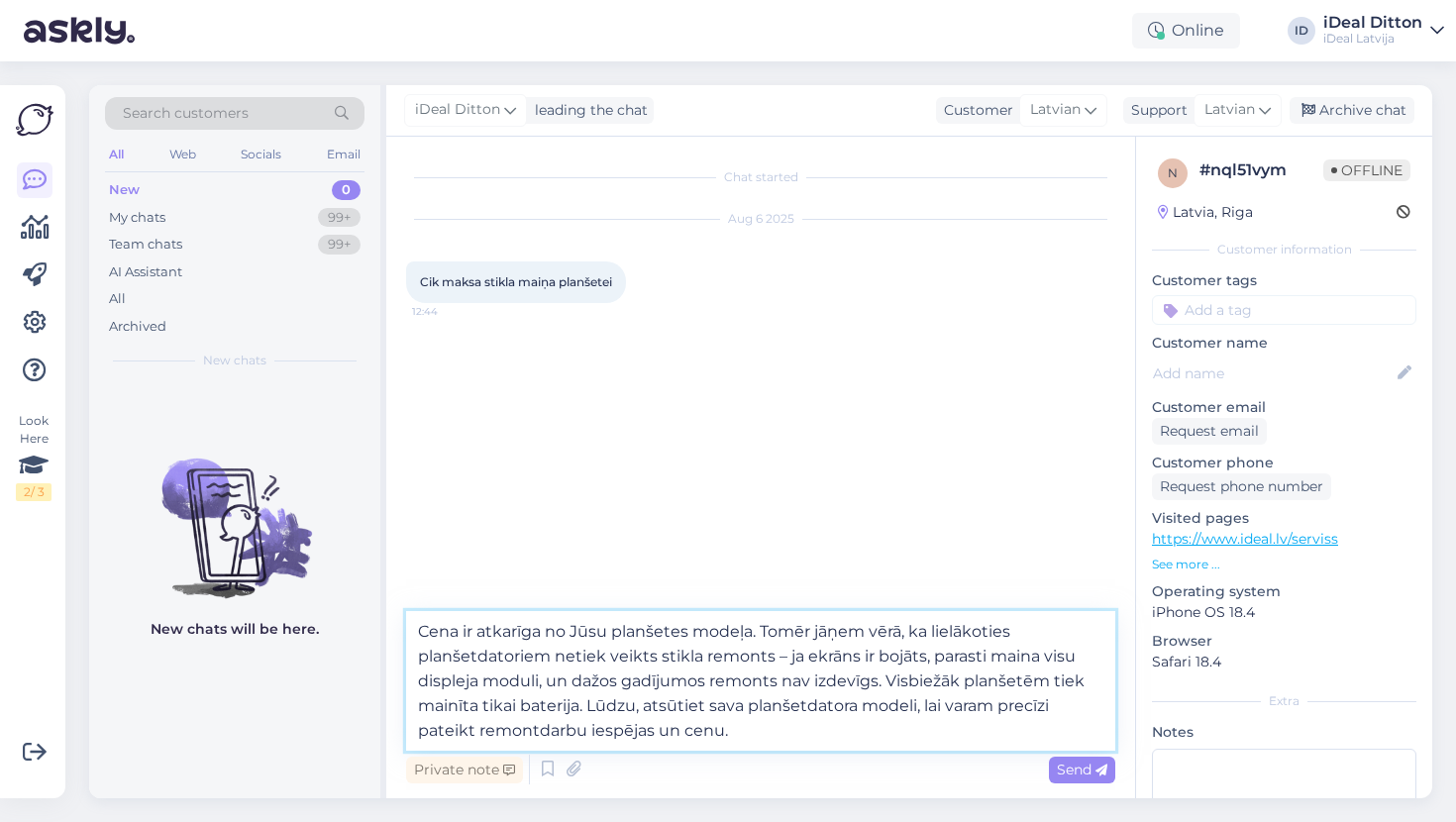 click on "Cena ir atkarīga no Jūsu planšetes modeļa. Tomēr jāņem vērā, ka lielākoties planšetdatoriem netiek veikts stikla remonts – ja ekrāns ir bojāts, parasti maina visu displeja moduli, un dažos gadījumos remonts nav izdevīgs. Visbiežāk planšetēm tiek mainīta tikai baterija. Lūdzu, atsūtiet sava planšetdatora modeli, lai varam precīzi pateikt remontdarbu iespējas un cenu." at bounding box center [761, 680] 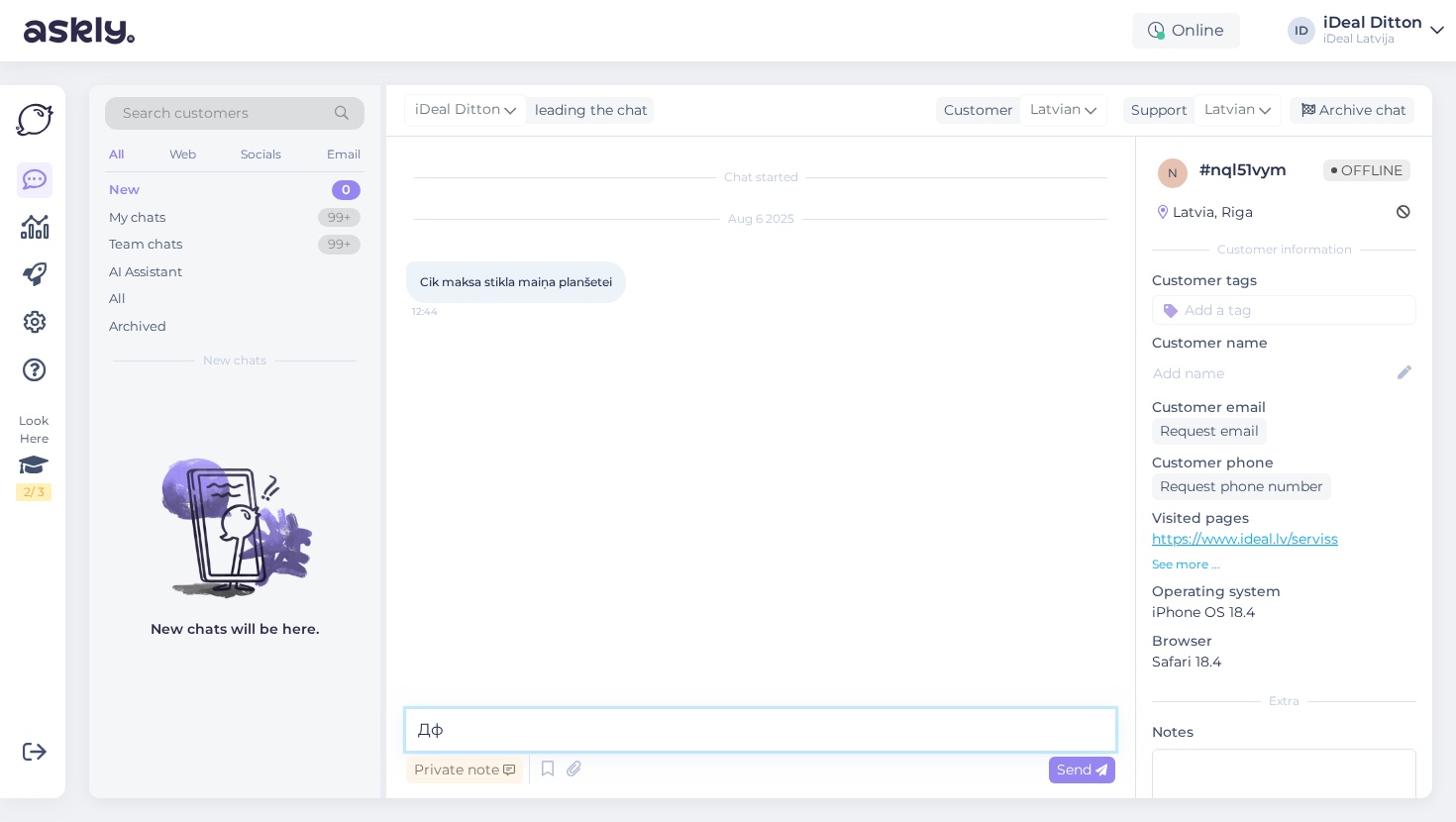 type on "Д" 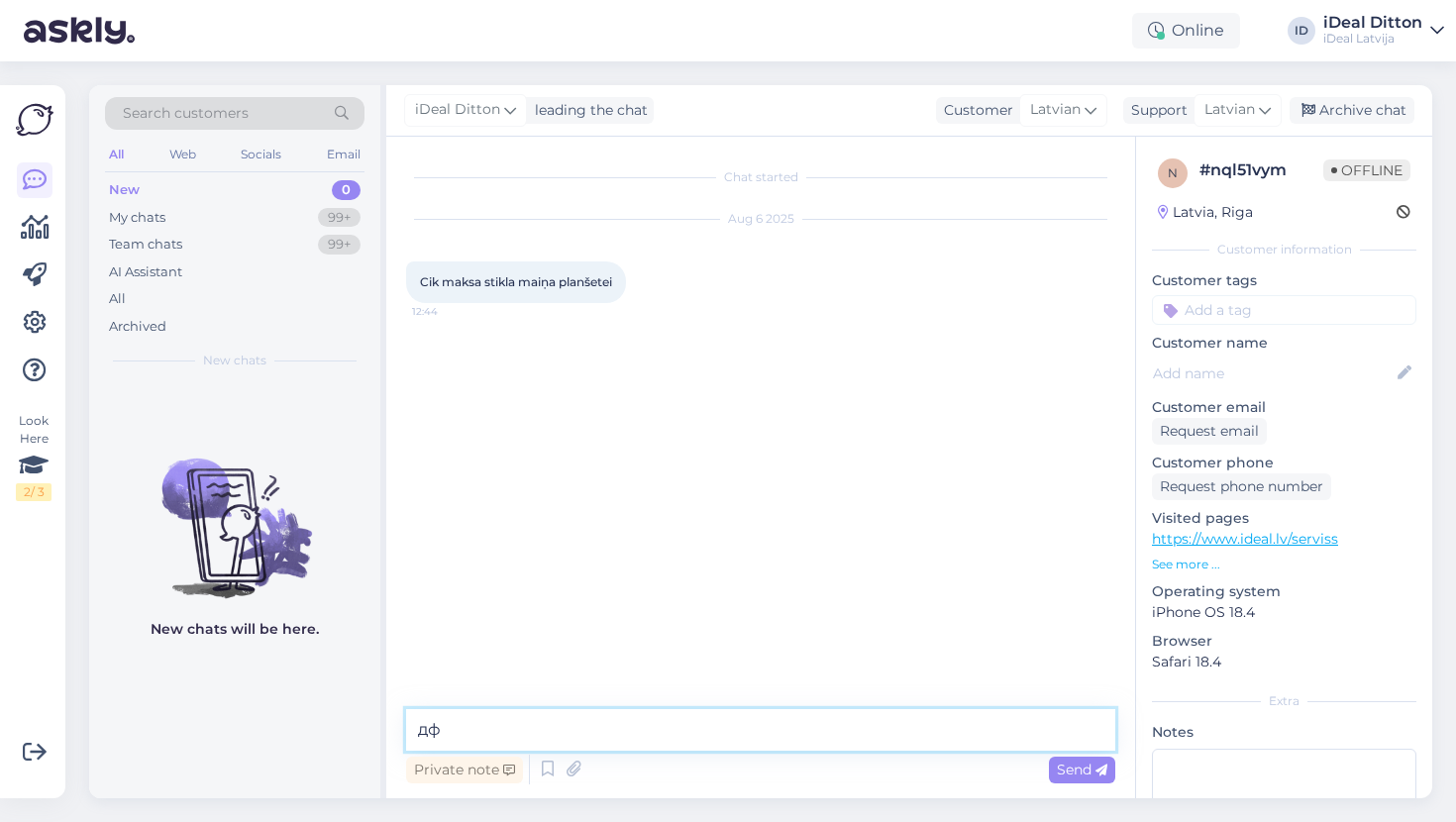 type on "д" 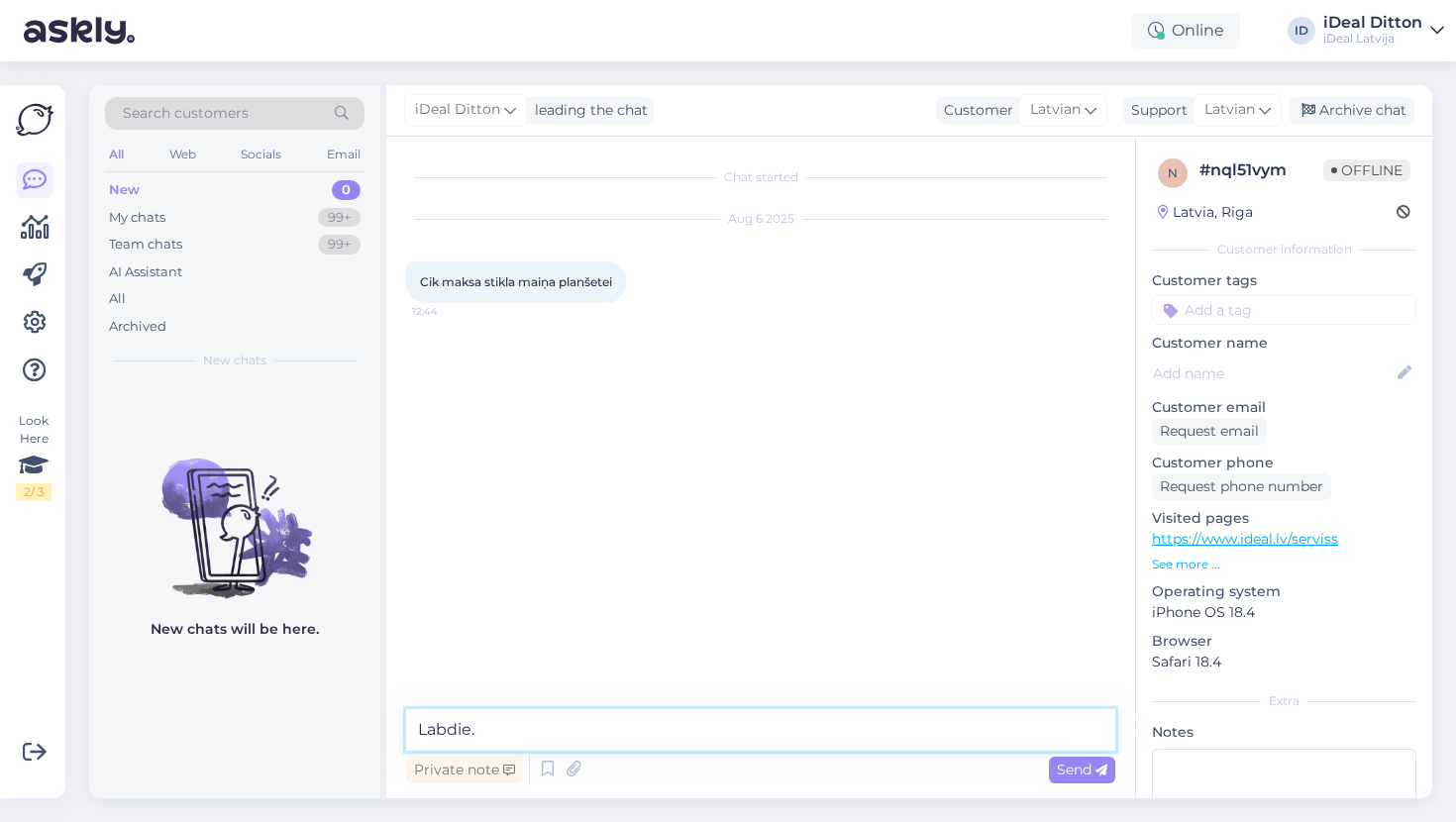 paste on "Cena ir atkarīga no Jūsu planšetes modeļa.
Tomēr jāsaprot, ka planšetēm ekrāna remonts netiek veikts — bojājuma gadījumā ierīci vienmēr nomaina pret jaunu.
Praksē vienīgā detaļa, kuru parasti maina, ir baterija.
Lūdzu, atsūtiet savas planšetes modeli, lai varam precizēt nomaiņas iespējas un izmaksas." 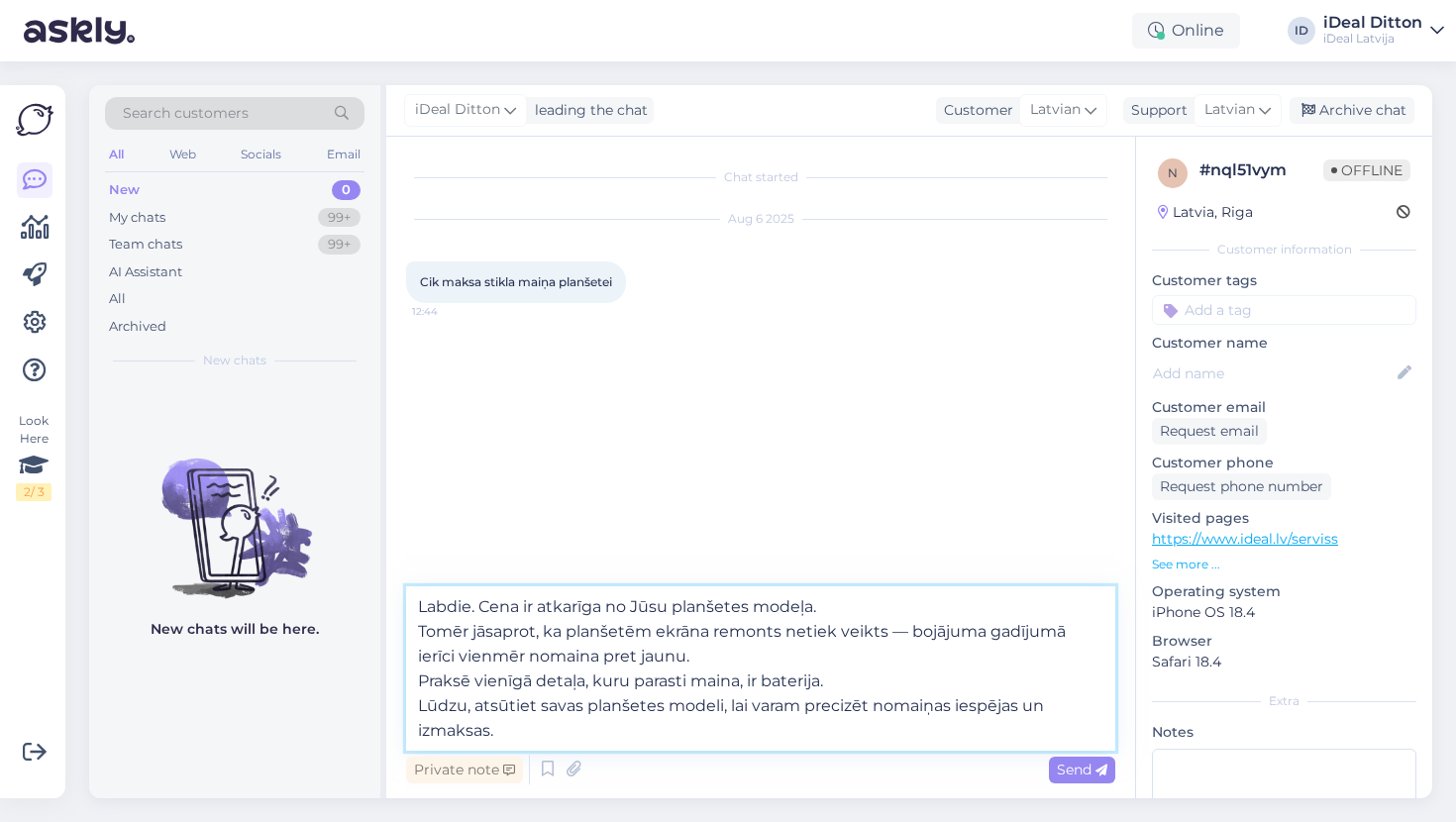 click on "Labdie. Cena ir atkarīga no Jūsu planšetes modeļa.
Tomēr jāsaprot, ka planšetēm ekrāna remonts netiek veikts — bojājuma gadījumā ierīci vienmēr nomaina pret jaunu.
Praksē vienīgā detaļa, kuru parasti maina, ir baterija.
Lūdzu, atsūtiet savas planšetes modeli, lai varam precizēt nomaiņas iespējas un izmaksas." at bounding box center (761, 668) 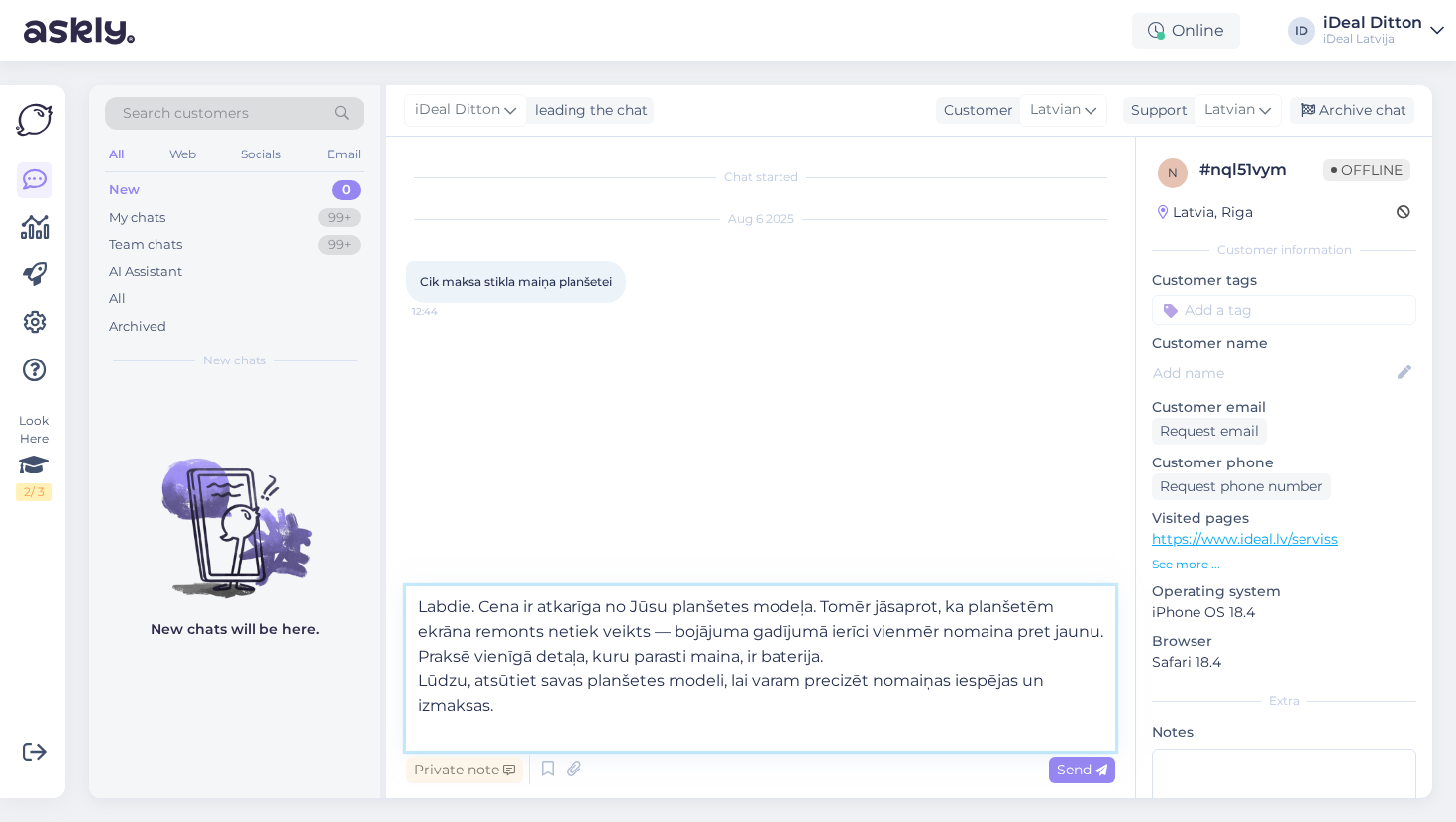 click on "Labdie. Cena ir atkarīga no Jūsu planšetes modeļa. Tomēr jāsaprot, ka planšetēm ekrāna remonts netiek veikts — bojājuma gadījumā ierīci vienmēr nomaina pret jaunu.
Praksē vienīgā detaļa, kuru parasti maina, ir baterija.
Lūdzu, atsūtiet savas planšetes modeli, lai varam precizēt nomaiņas iespējas un izmaksas." at bounding box center [761, 668] 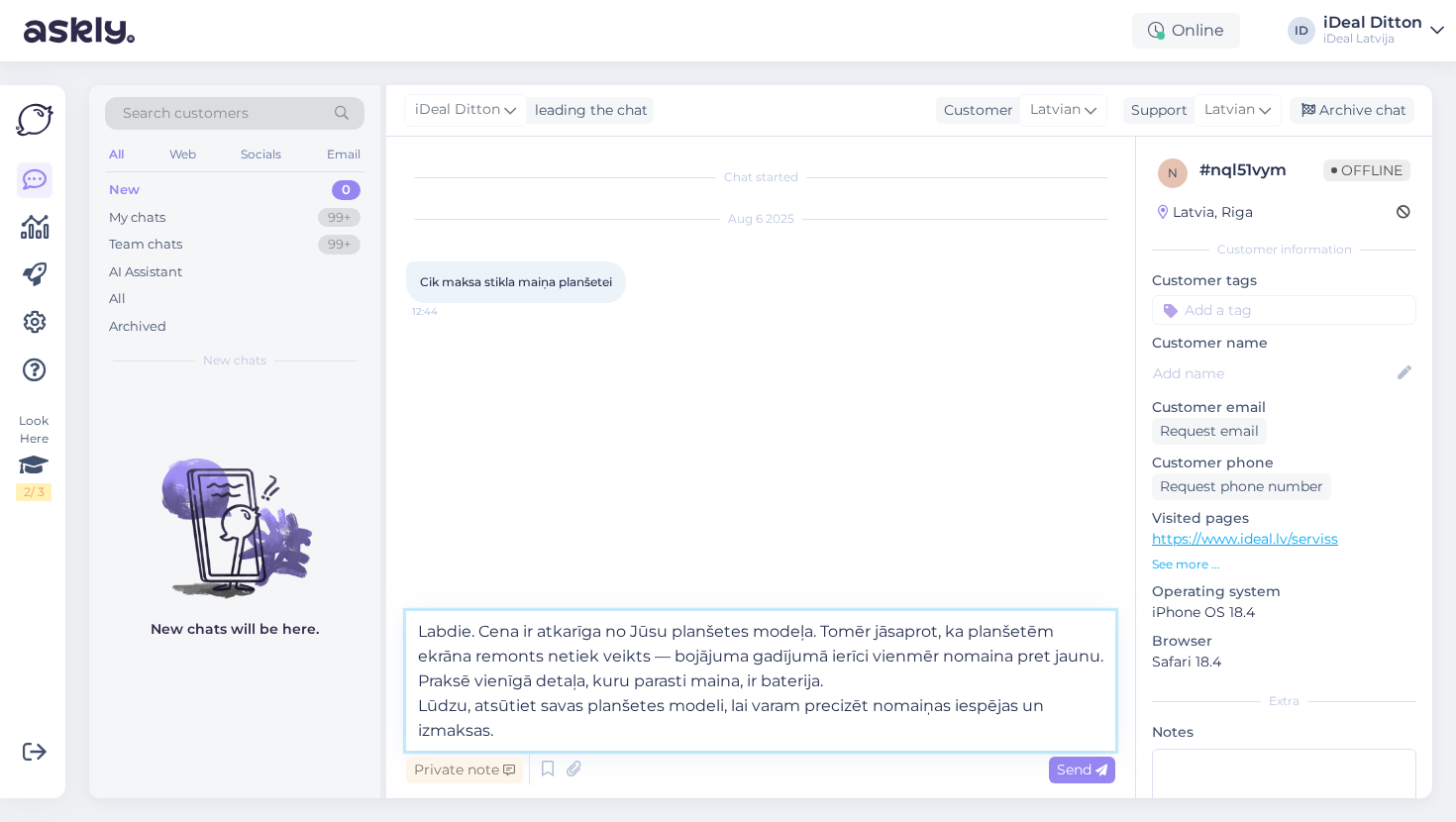 click on "Labdie. Cena ir atkarīga no Jūsu planšetes modeļa. Tomēr jāsaprot, ka planšetēm ekrāna remonts netiek veikts — bojājuma gadījumā ierīci vienmēr nomaina pret jaunu. Praksē vienīgā detaļa, kuru parasti maina, ir baterija.
Lūdzu, atsūtiet savas planšetes modeli, lai varam precizēt nomaiņas iespējas un izmaksas." at bounding box center (761, 680) 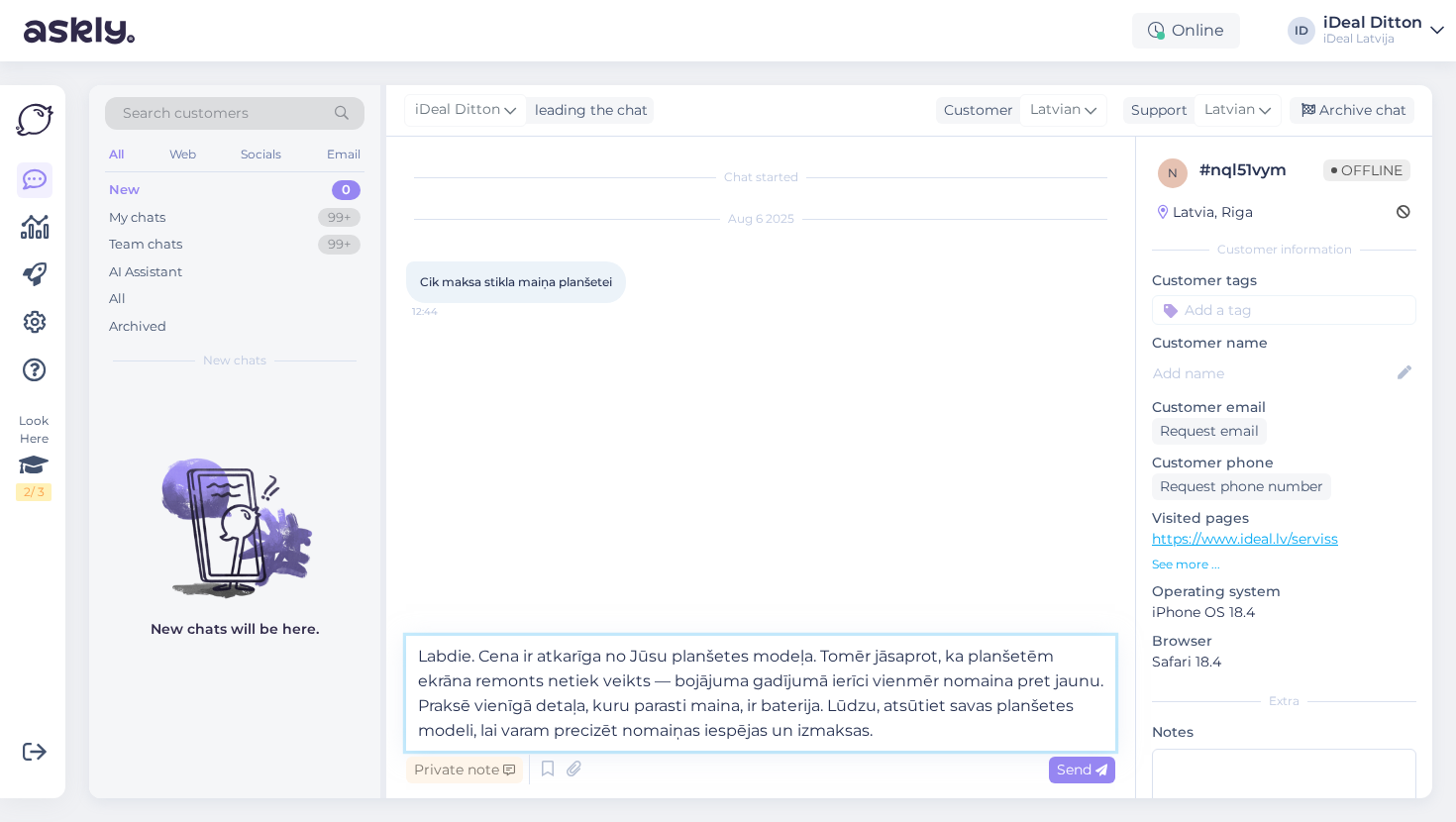 click on "Labdie. Cena ir atkarīga no Jūsu planšetes modeļa. Tomēr jāsaprot, ka planšetēm ekrāna remonts netiek veikts — bojājuma gadījumā ierīci vienmēr nomaina pret jaunu. Praksē vienīgā detaļa, kuru parasti maina, ir baterija. Lūdzu, atsūtiet savas planšetes modeli, lai varam precizēt nomaiņas iespējas un izmaksas." at bounding box center (761, 693) 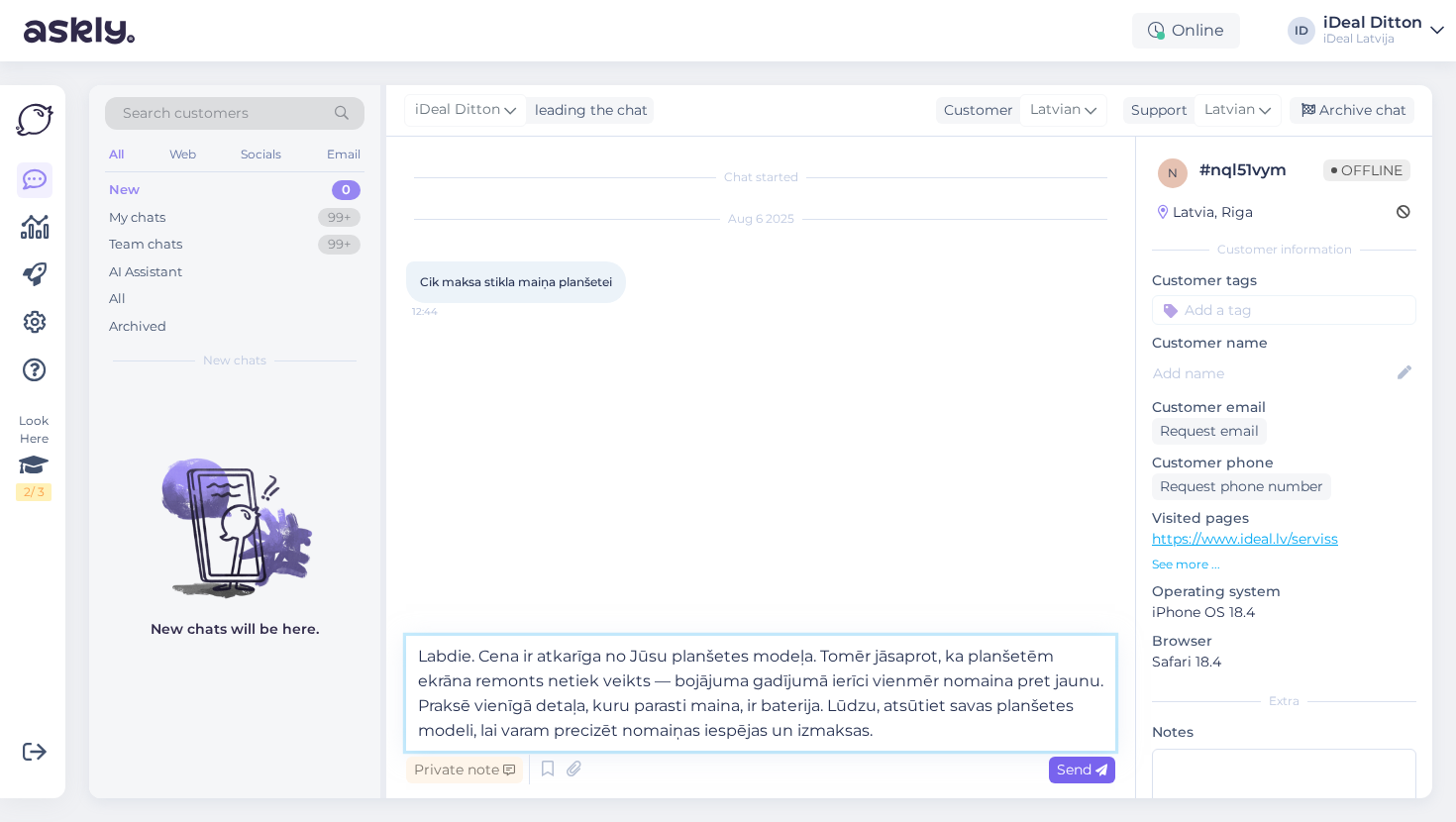type on "Labdie. Cena ir atkarīga no Jūsu planšetes modeļa. Tomēr jāsaprot, ka planšetēm ekrāna remonts netiek veikts — bojājuma gadījumā ierīci vienmēr nomaina pret jaunu. Praksē vienīgā detaļa, kuru parasti maina, ir baterija. Lūdzu, atsūtiet savas planšetes modeli, lai varam precizēt nomaiņas iespējas un izmaksas." 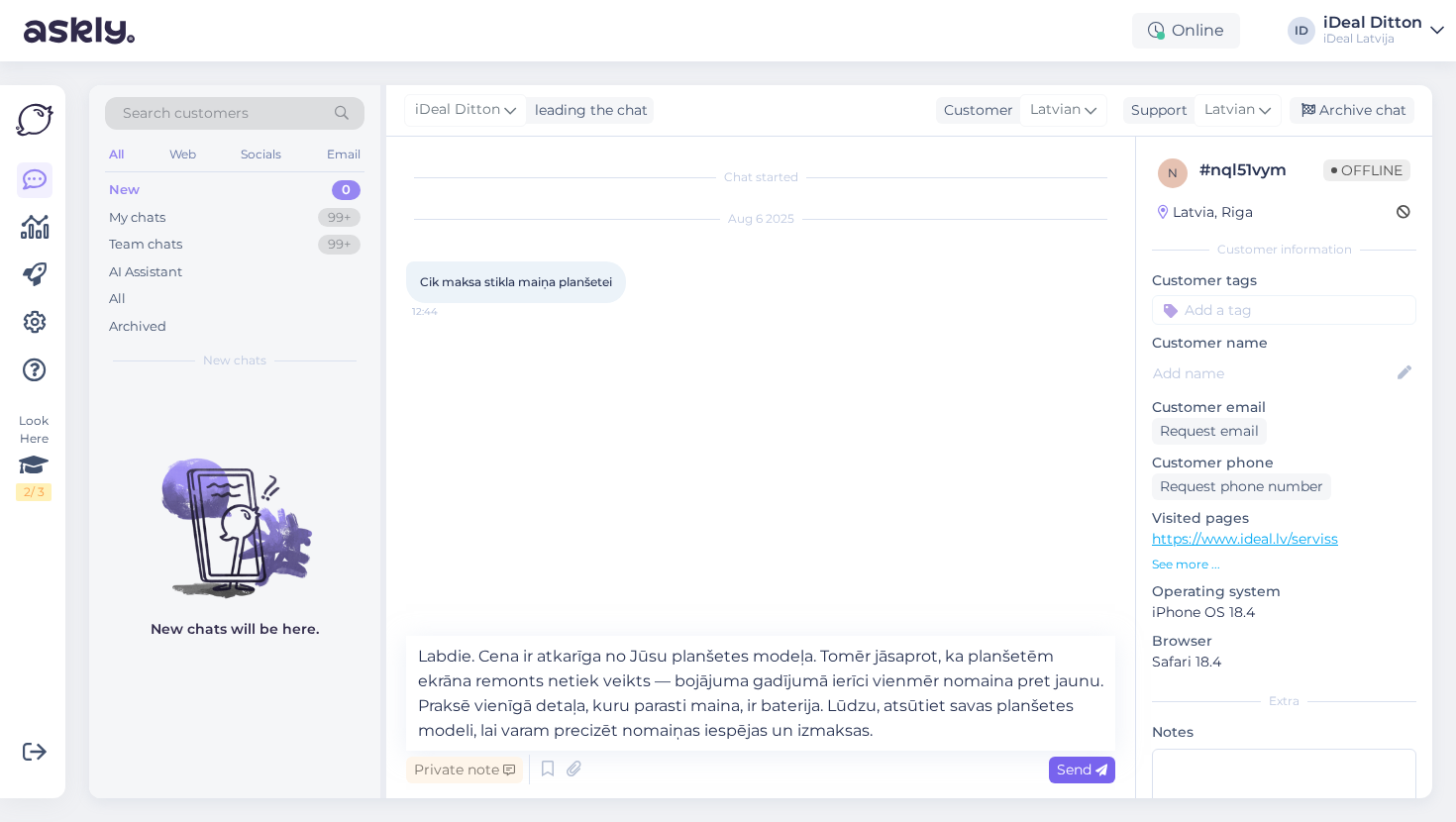 click on "Send" at bounding box center (1082, 770) 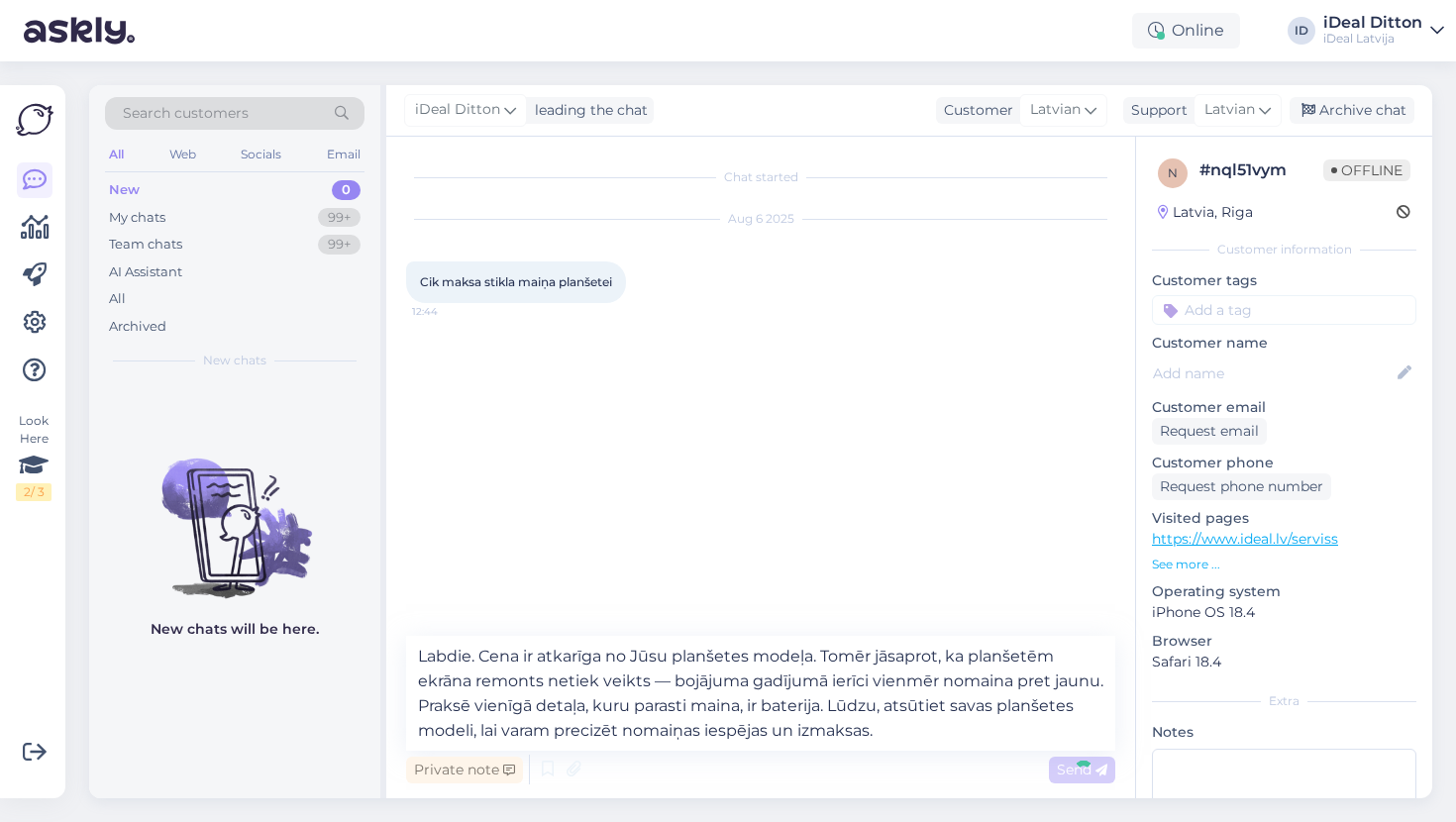 type 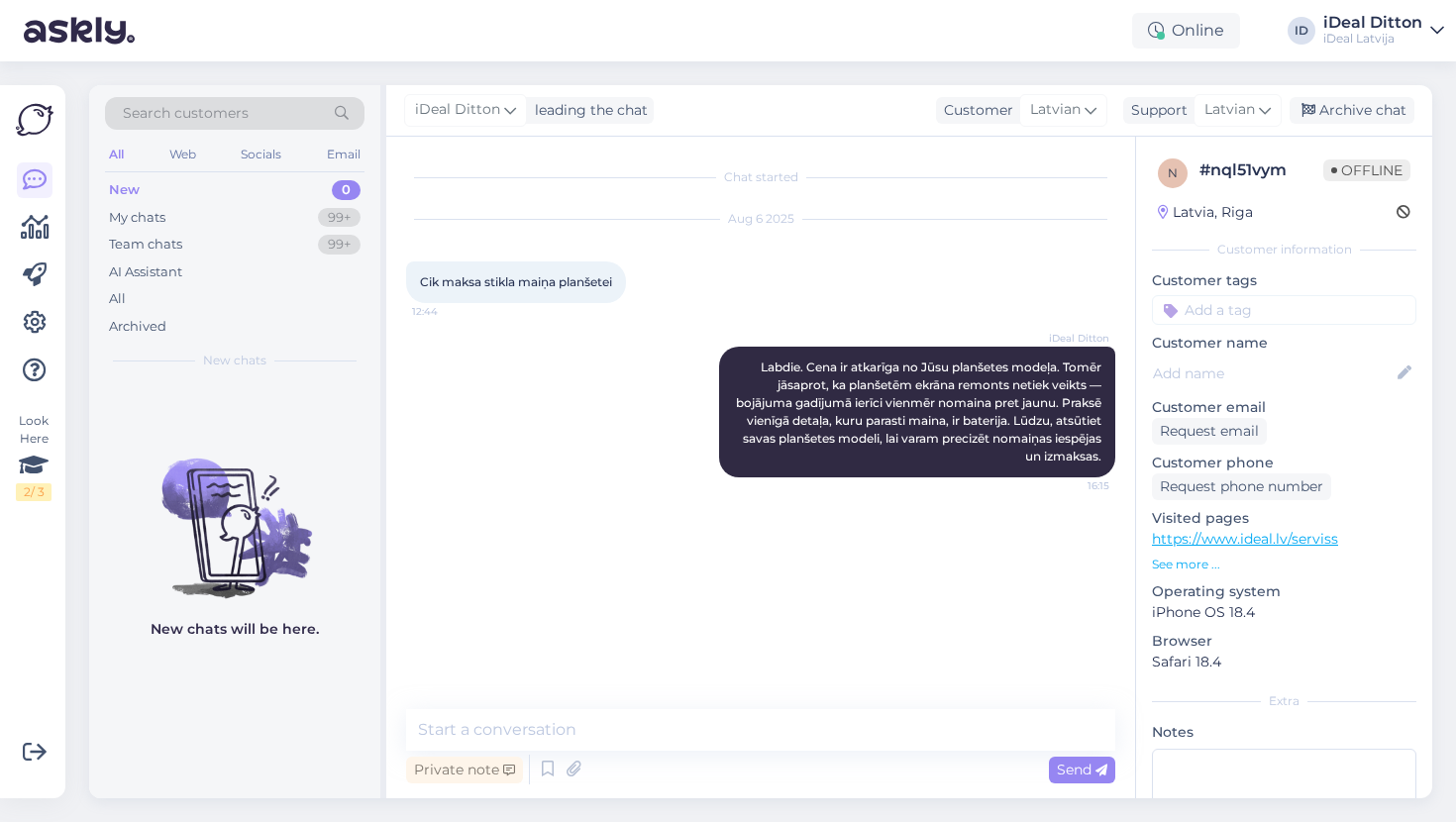 click on "New" at bounding box center (124, 190) 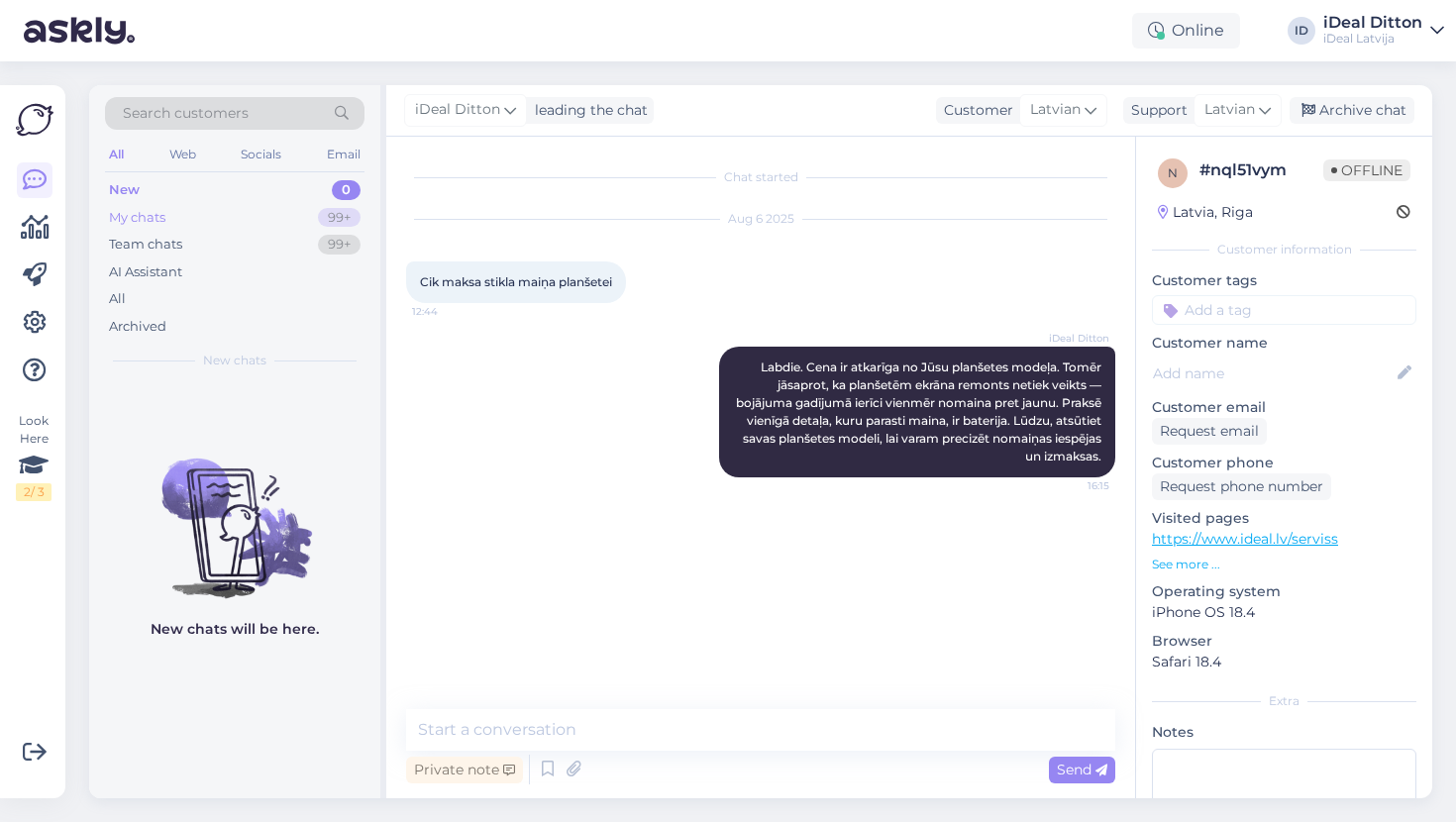 click on "My chats 99+" at bounding box center [235, 218] 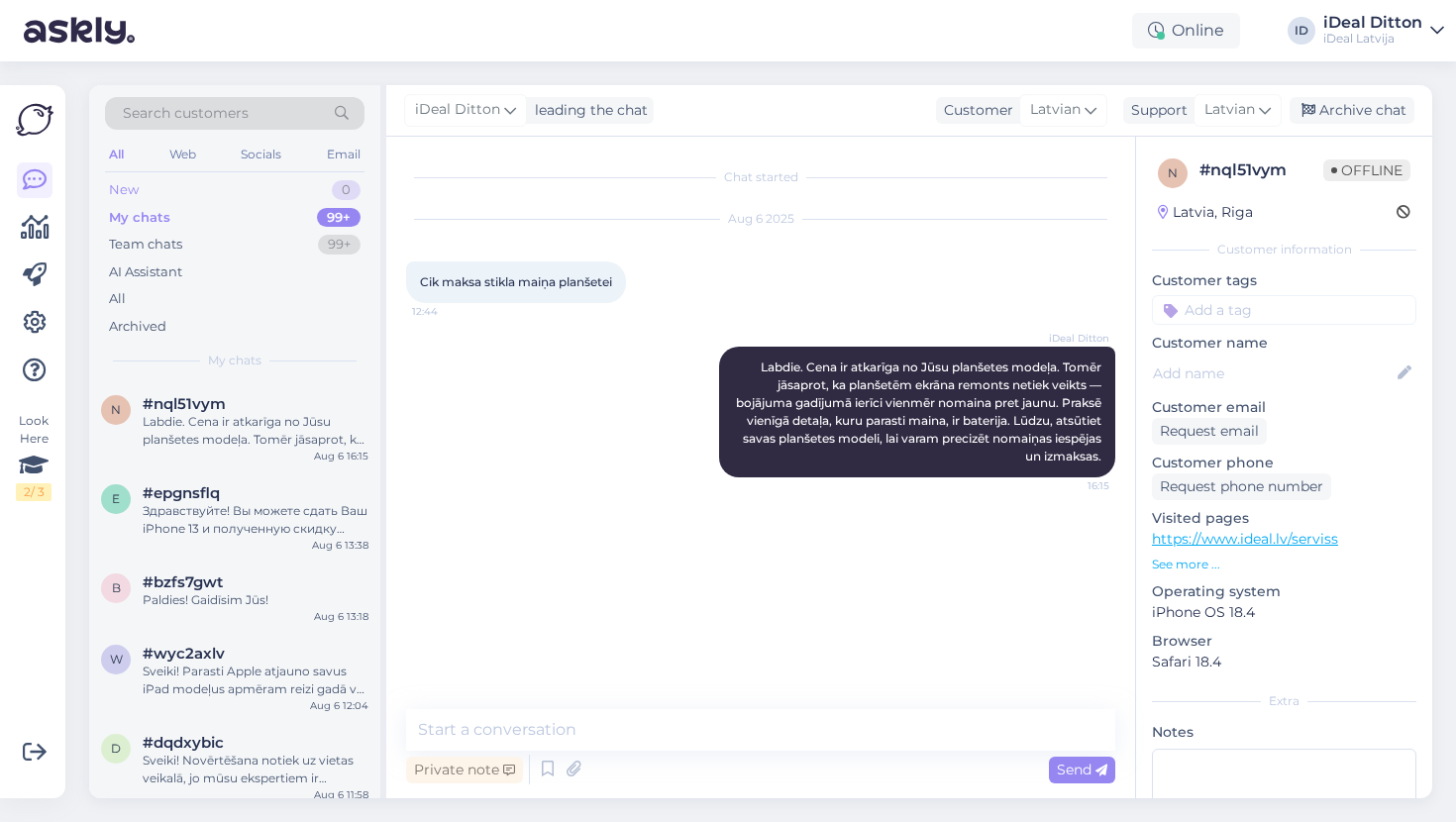 click on "New 0" at bounding box center [235, 190] 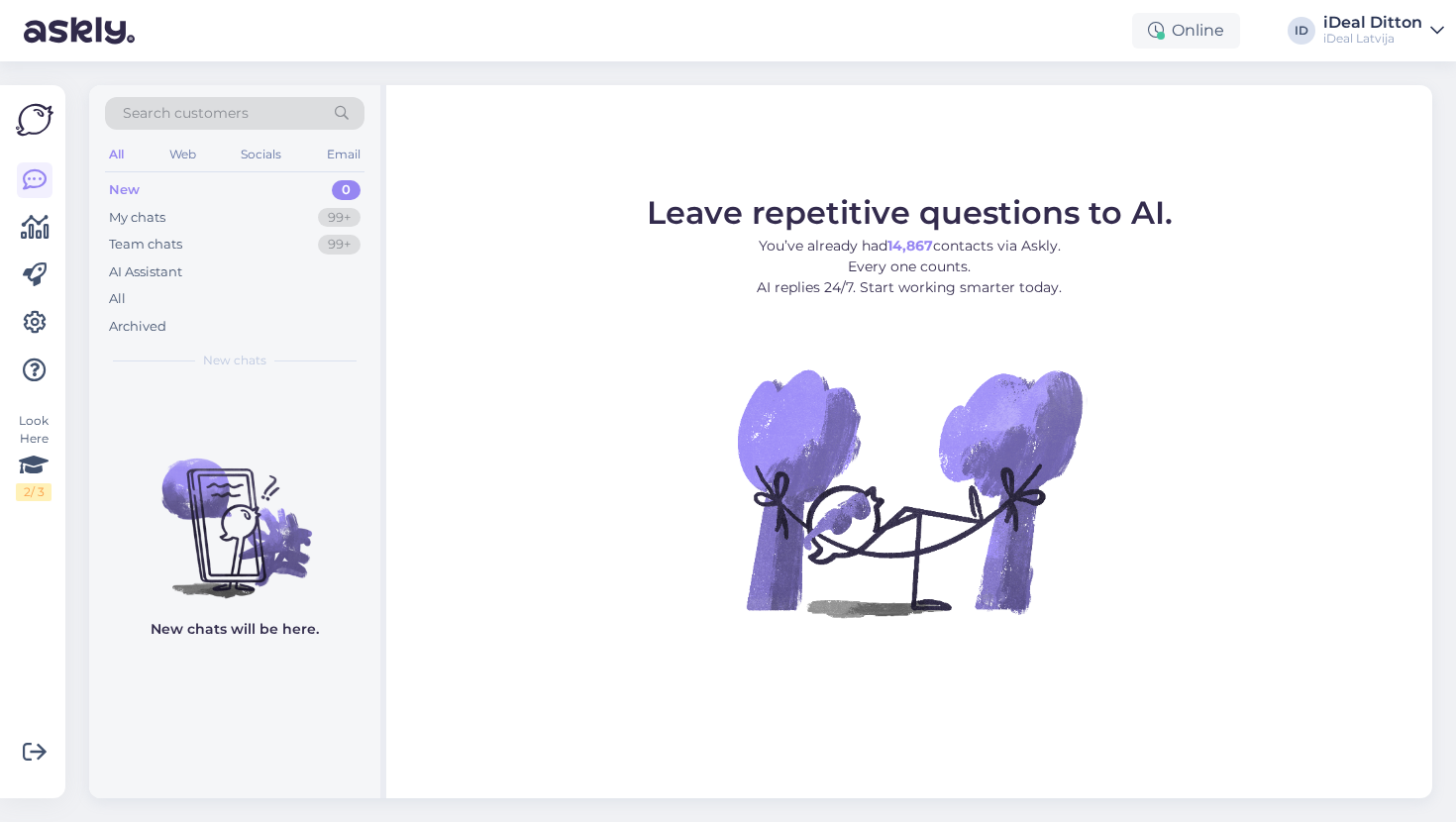 scroll, scrollTop: 0, scrollLeft: 0, axis: both 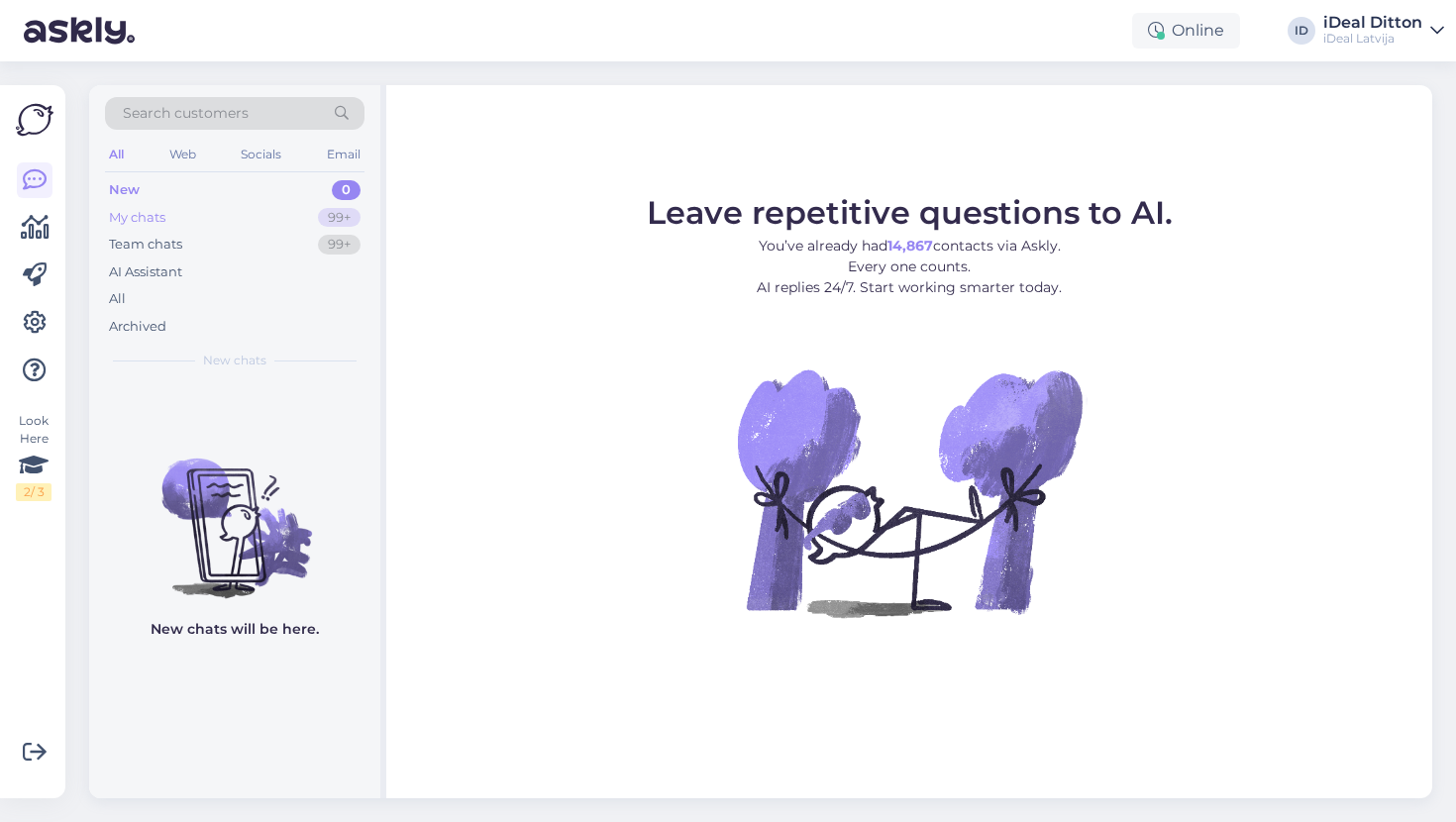 click on "My chats" at bounding box center (137, 218) 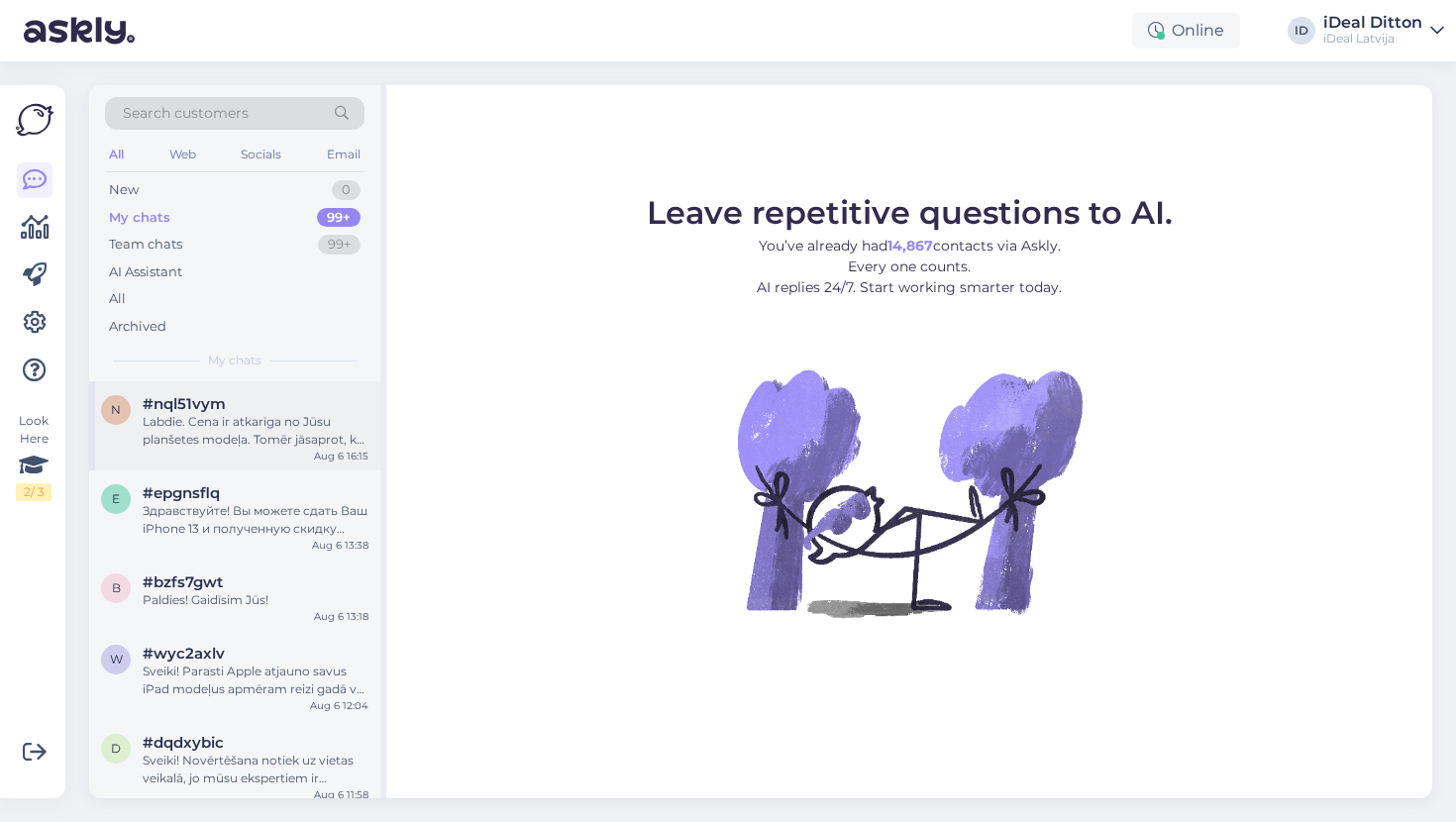 click on "Labdie. Cena ir atkarīga no Jūsu planšetes modeļa. Tomēr jāsaprot, ka planšetēm ekrāna remonts netiek veikts — bojājuma gadījumā ierīci vienmēr nomaina pret jaunu. Praksē vienīgā detaļa, kuru parasti maina, ir baterija. Lūdzu, atsūtiet savas planšetes modeli, lai varam precizēt nomaiņas iespējas un izmaksas." at bounding box center [256, 431] 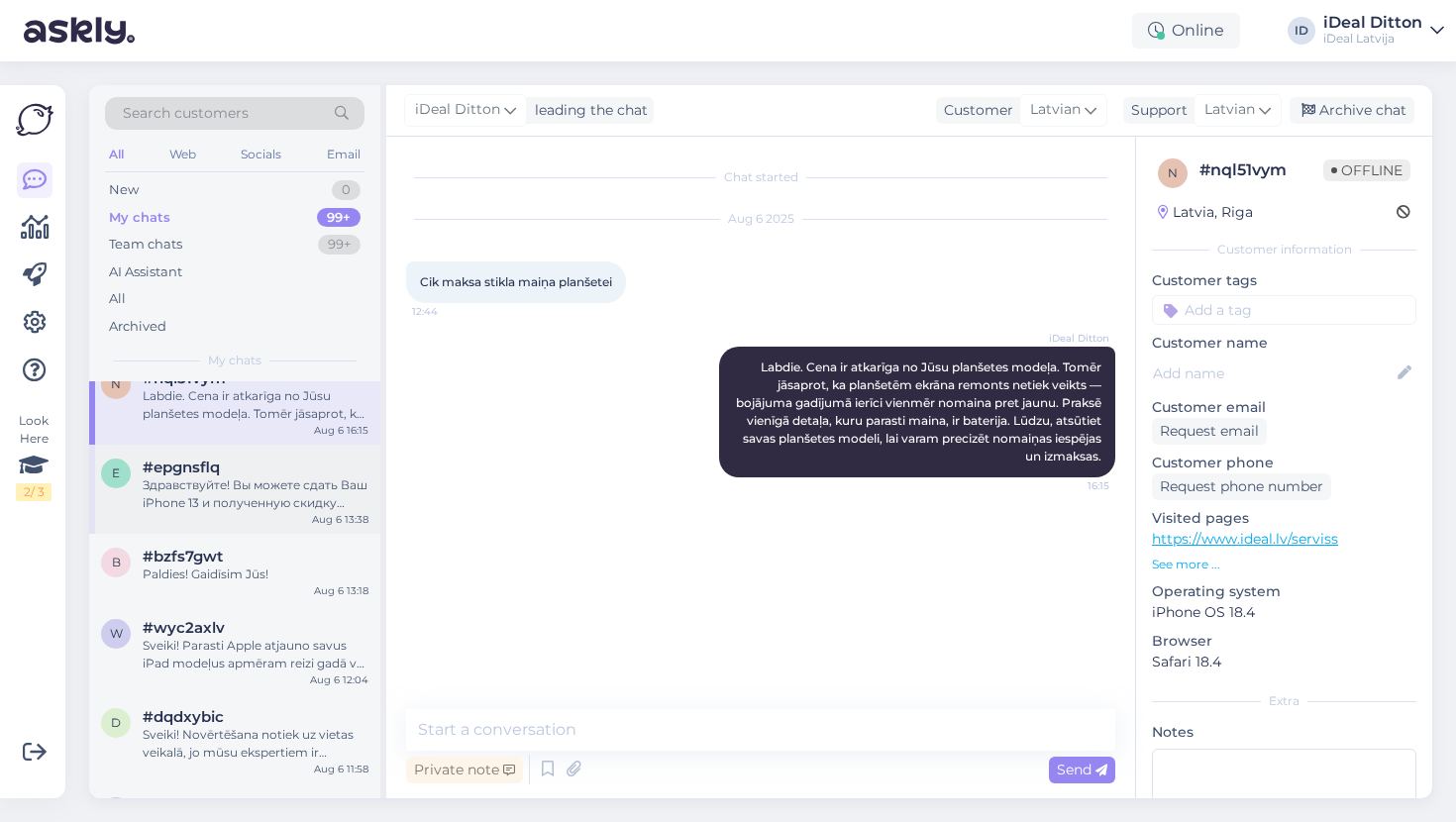 scroll, scrollTop: 27, scrollLeft: 0, axis: vertical 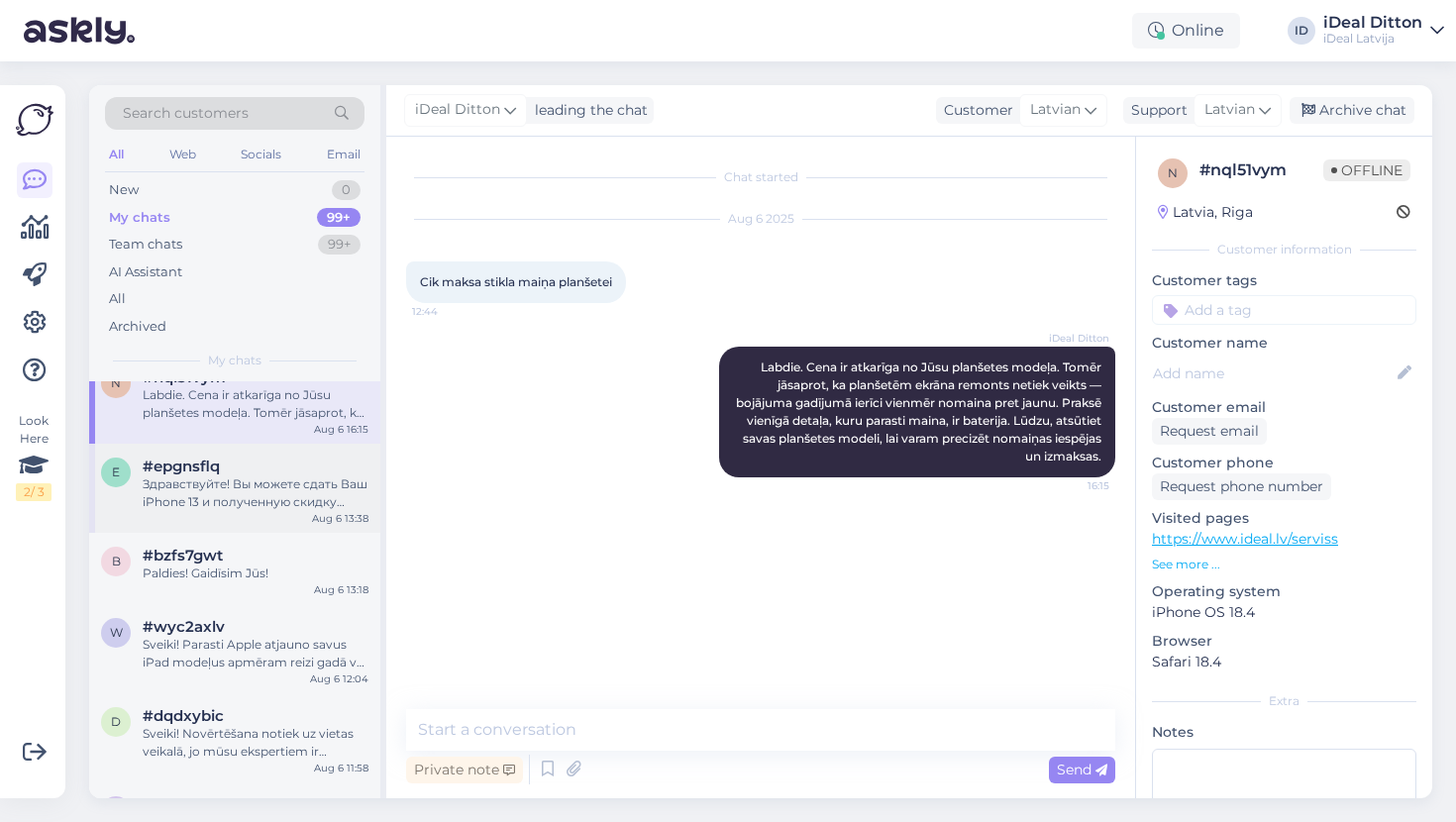 click on "Здравствуйте!
Вы можете сдать Ваш iPhone 13 и полученную скидку применить для покупки MacBook." at bounding box center (256, 493) 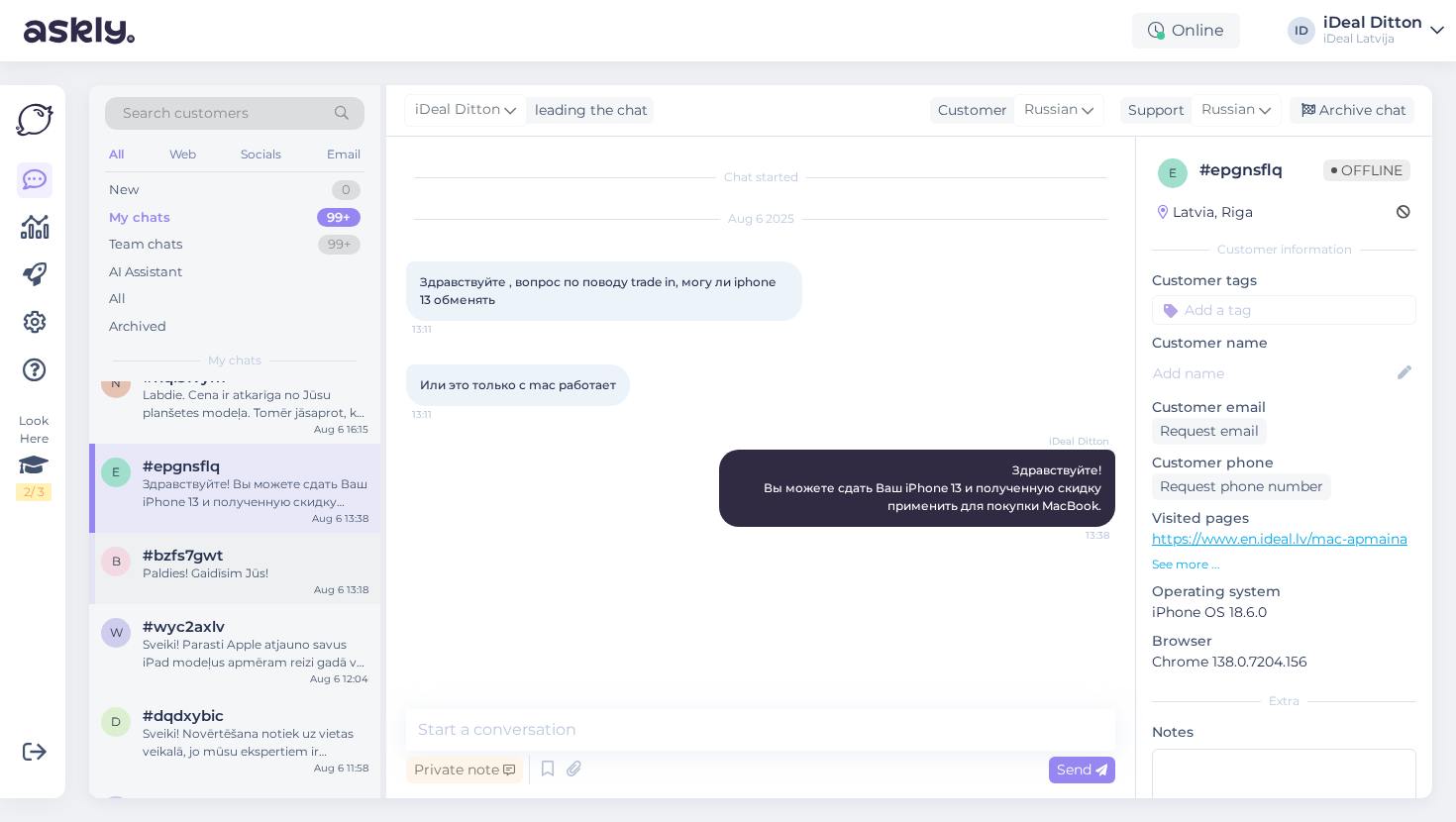 click on "#bzfs7gwt" at bounding box center [256, 556] 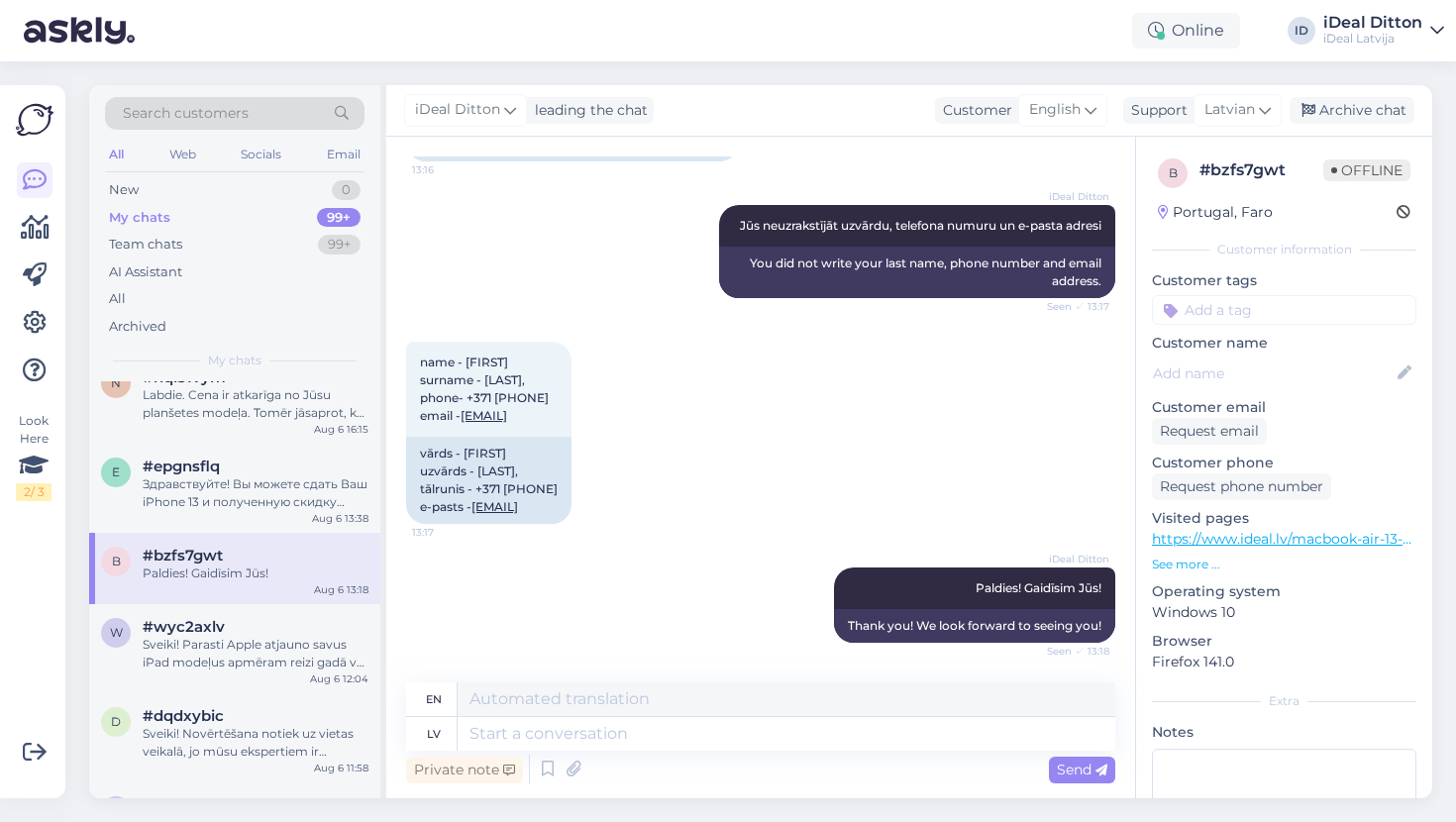 scroll, scrollTop: 4798, scrollLeft: 0, axis: vertical 